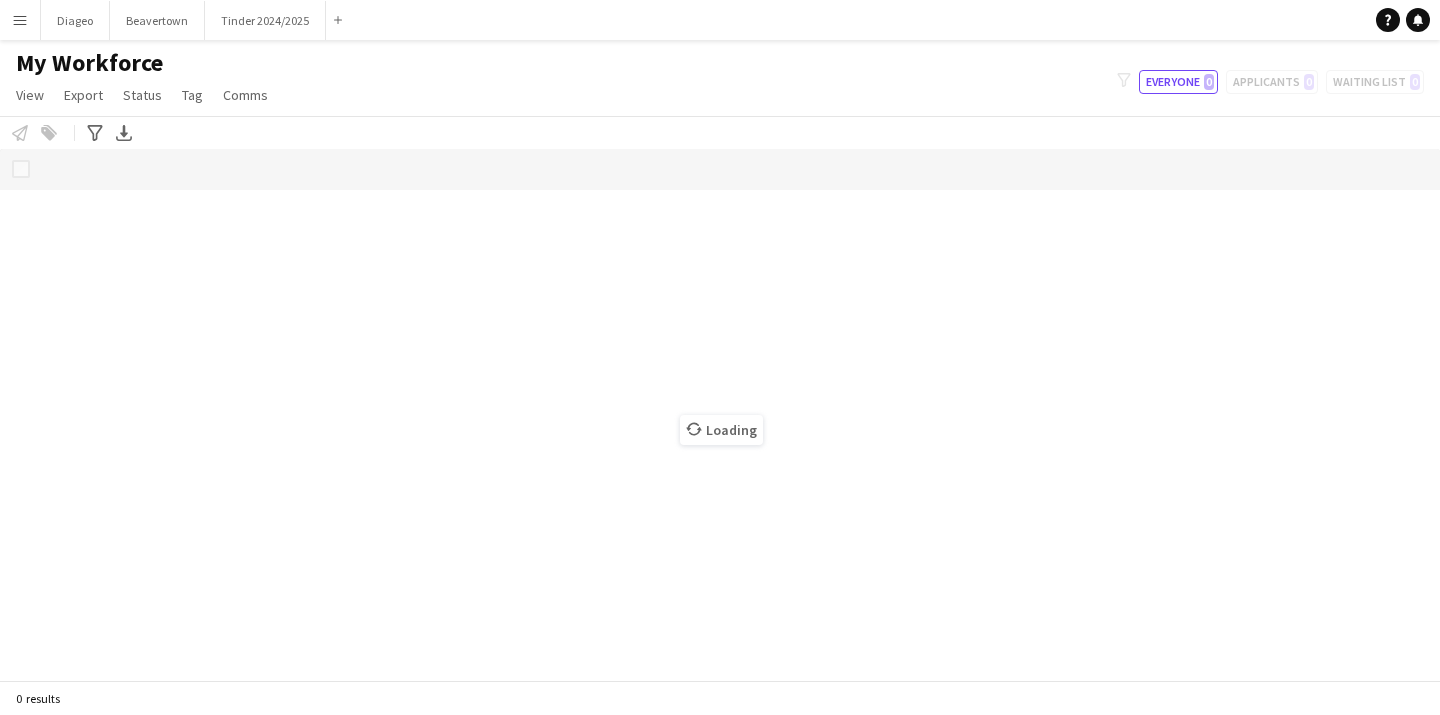 scroll, scrollTop: 0, scrollLeft: 0, axis: both 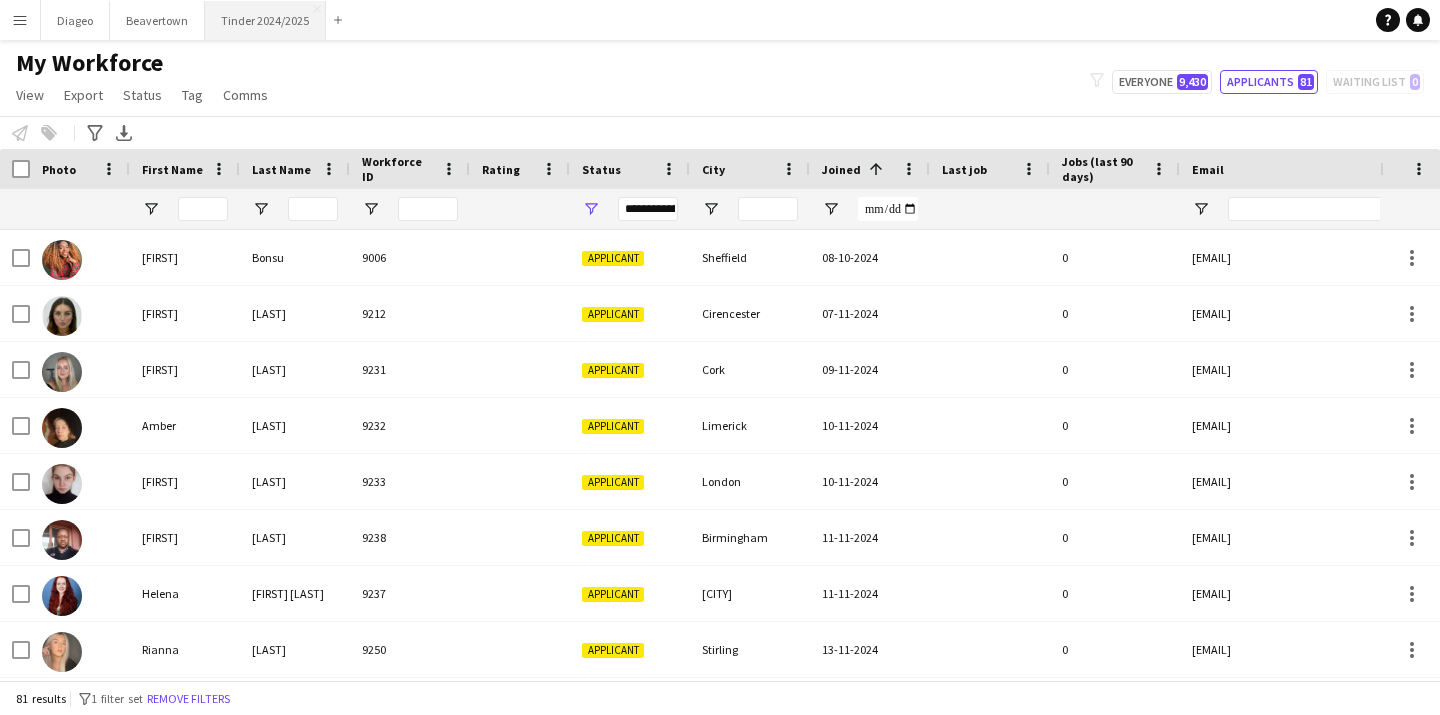 click on "Tinder 2024/2025
Close" at bounding box center (265, 20) 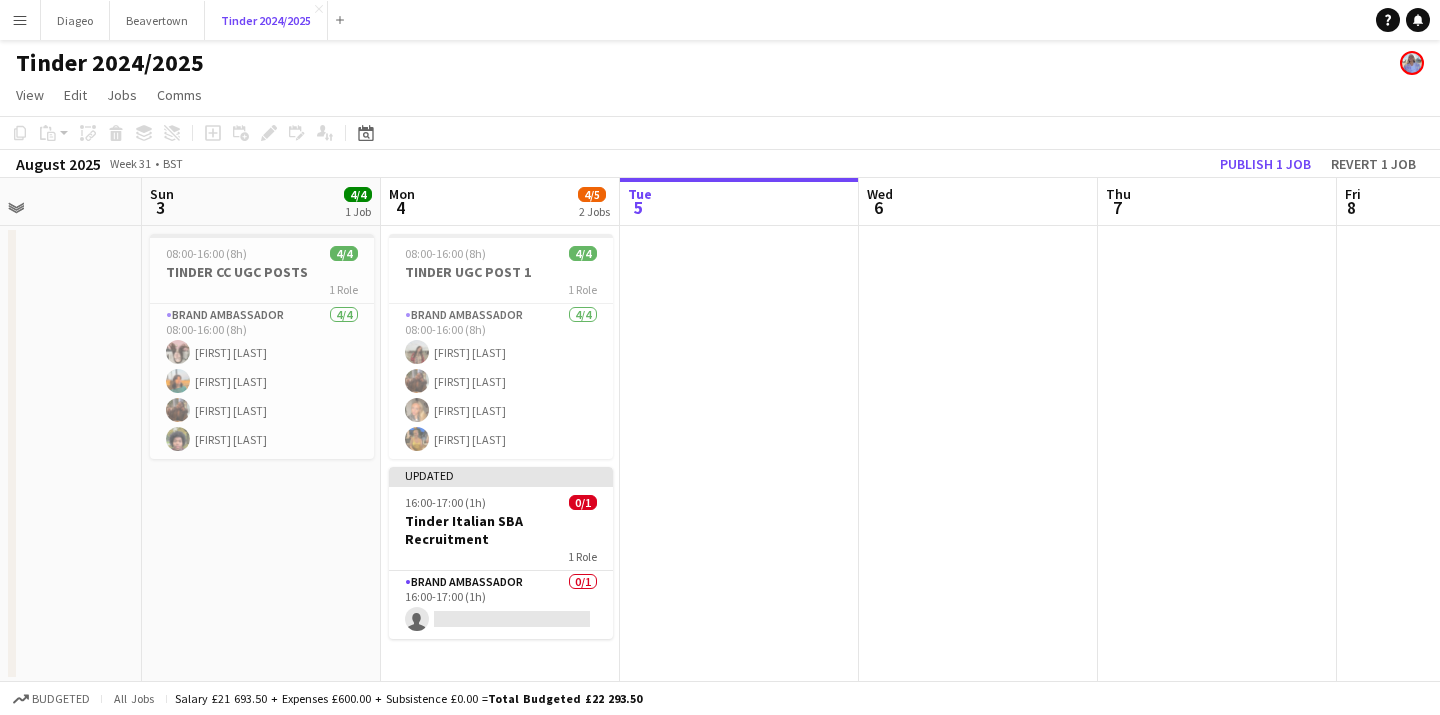 scroll, scrollTop: 0, scrollLeft: 499, axis: horizontal 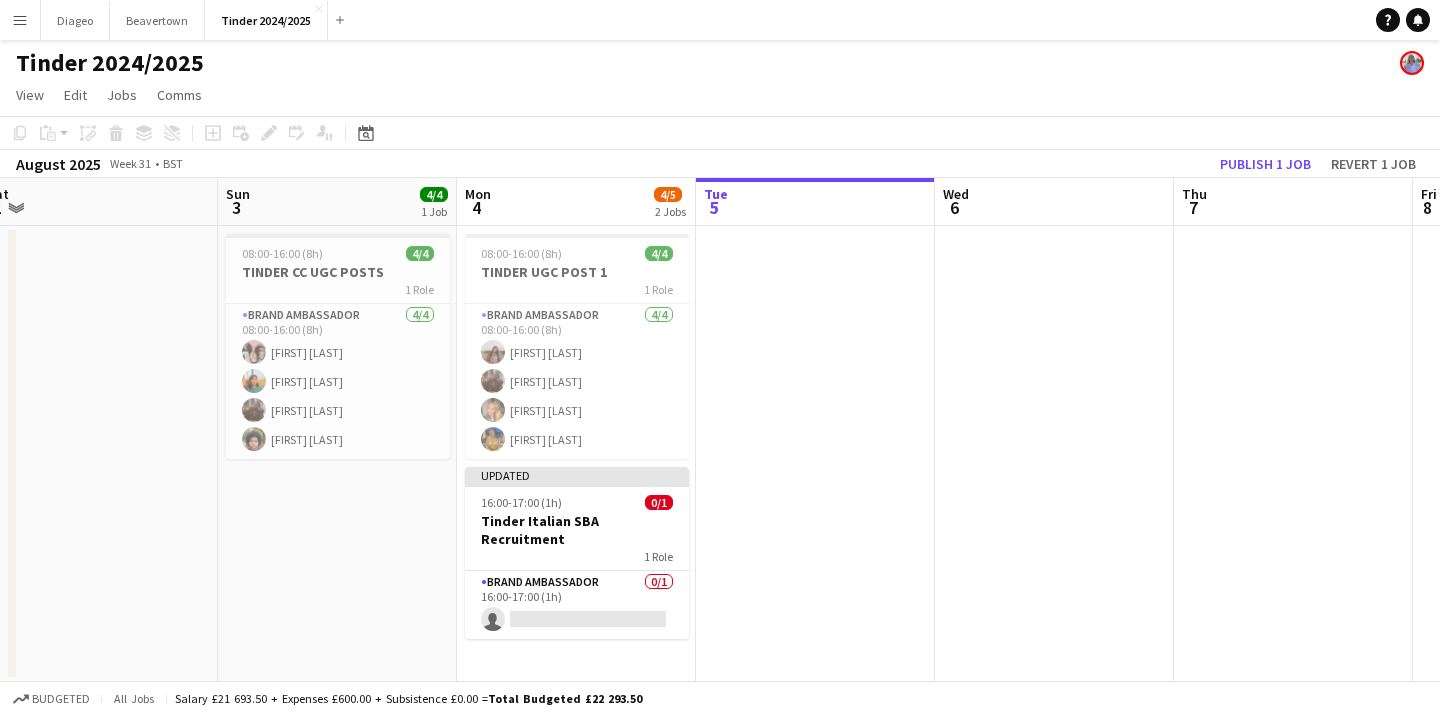 click on "08:00-16:00 (8h)    4/4   TINDER CC UGC POSTS   1 Role   Brand Ambassador   4/4   08:00-16:00 (8h)
[FIRST] [LAST] [FIRST] [LAST] [FIRST] [LAST] [FIRST] [LAST]" at bounding box center [337, 454] 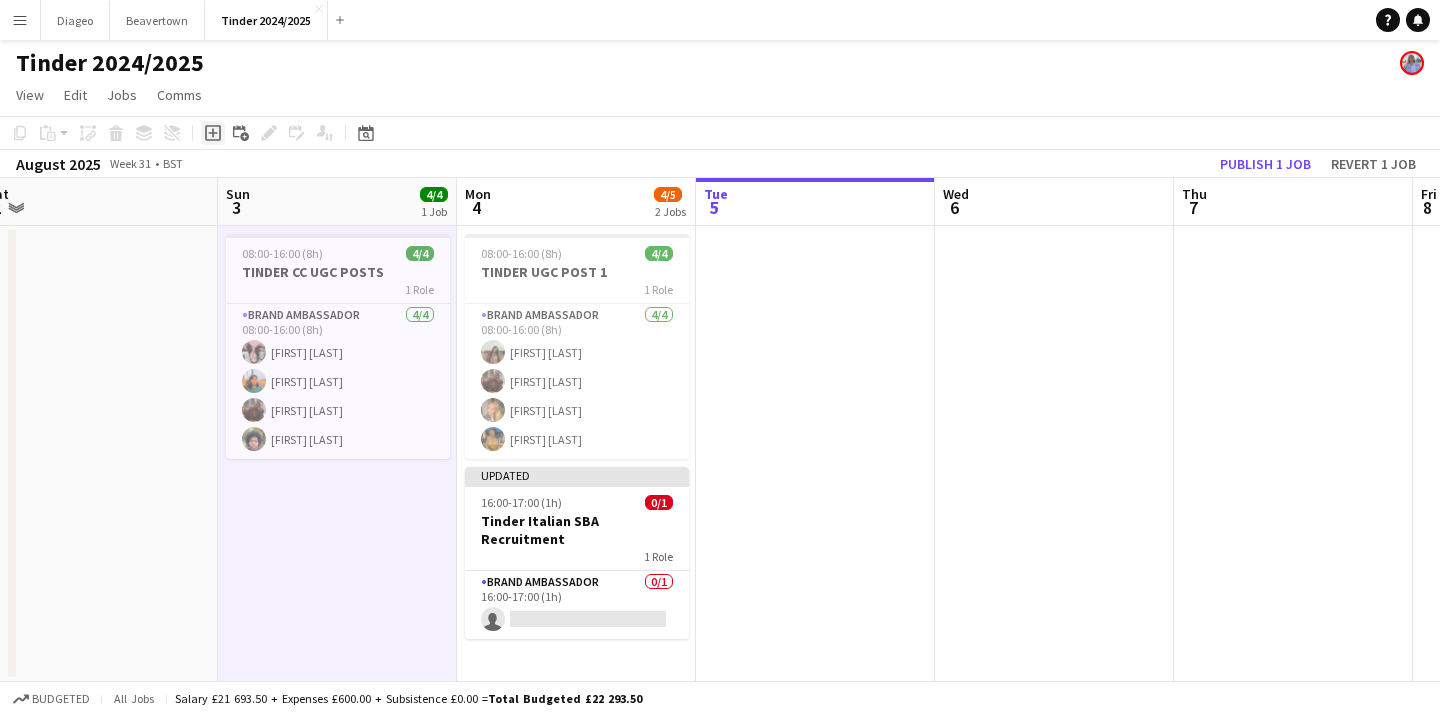 click 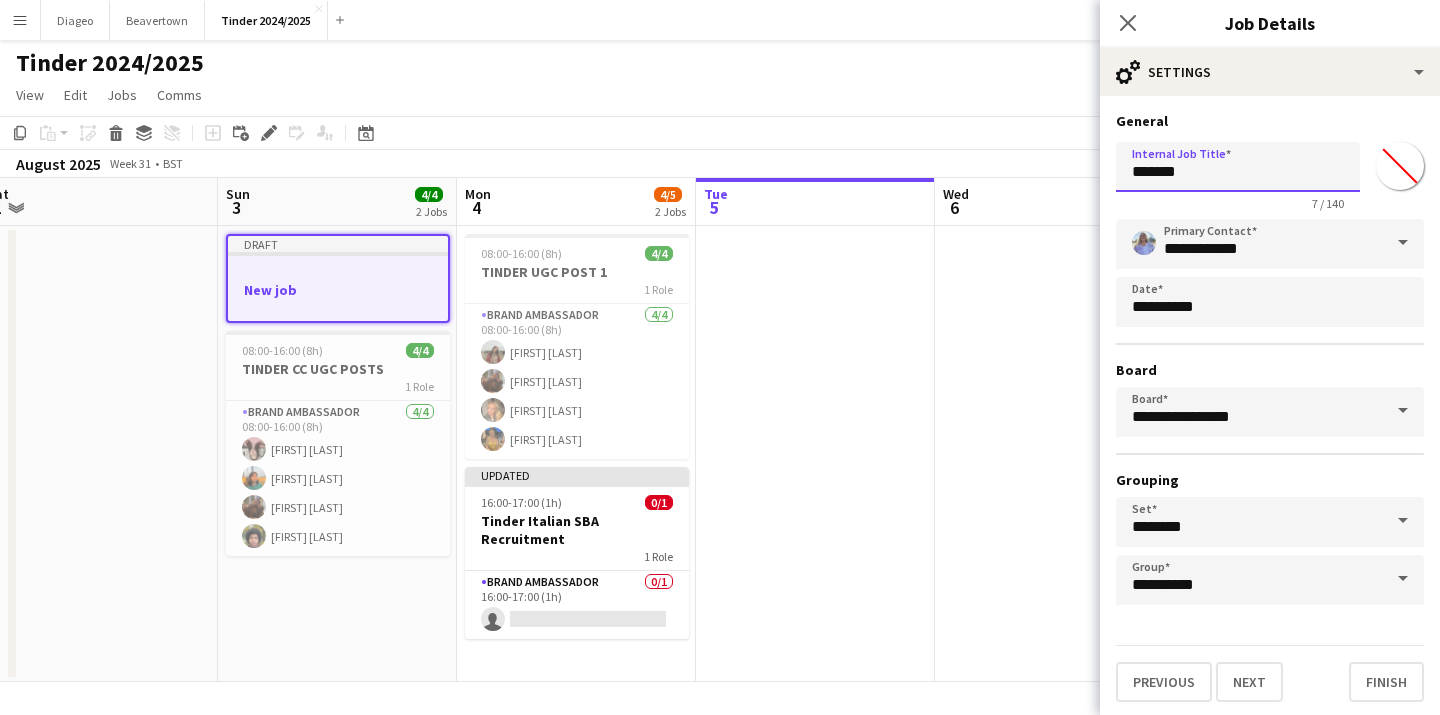 drag, startPoint x: 1267, startPoint y: 175, endPoint x: 1063, endPoint y: 166, distance: 204.19843 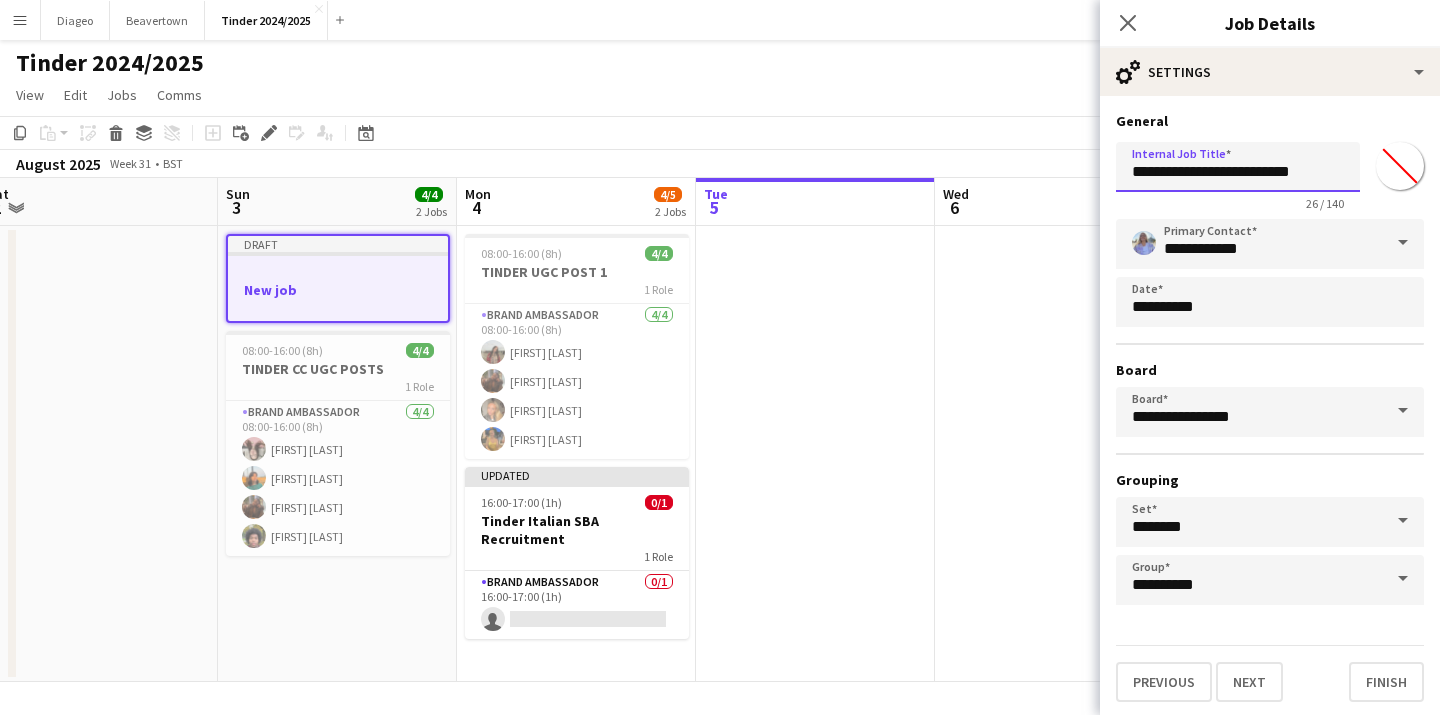 click on "**********" at bounding box center (1238, 167) 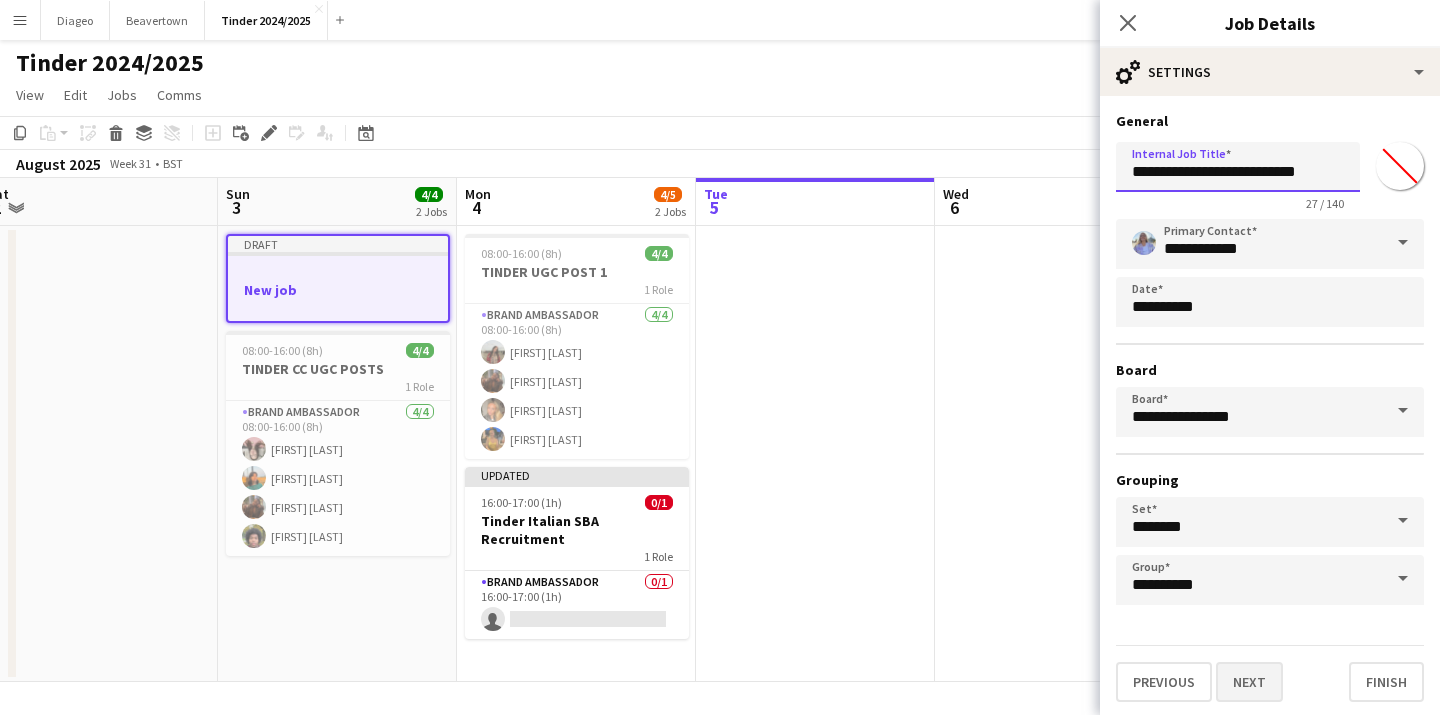 type on "**********" 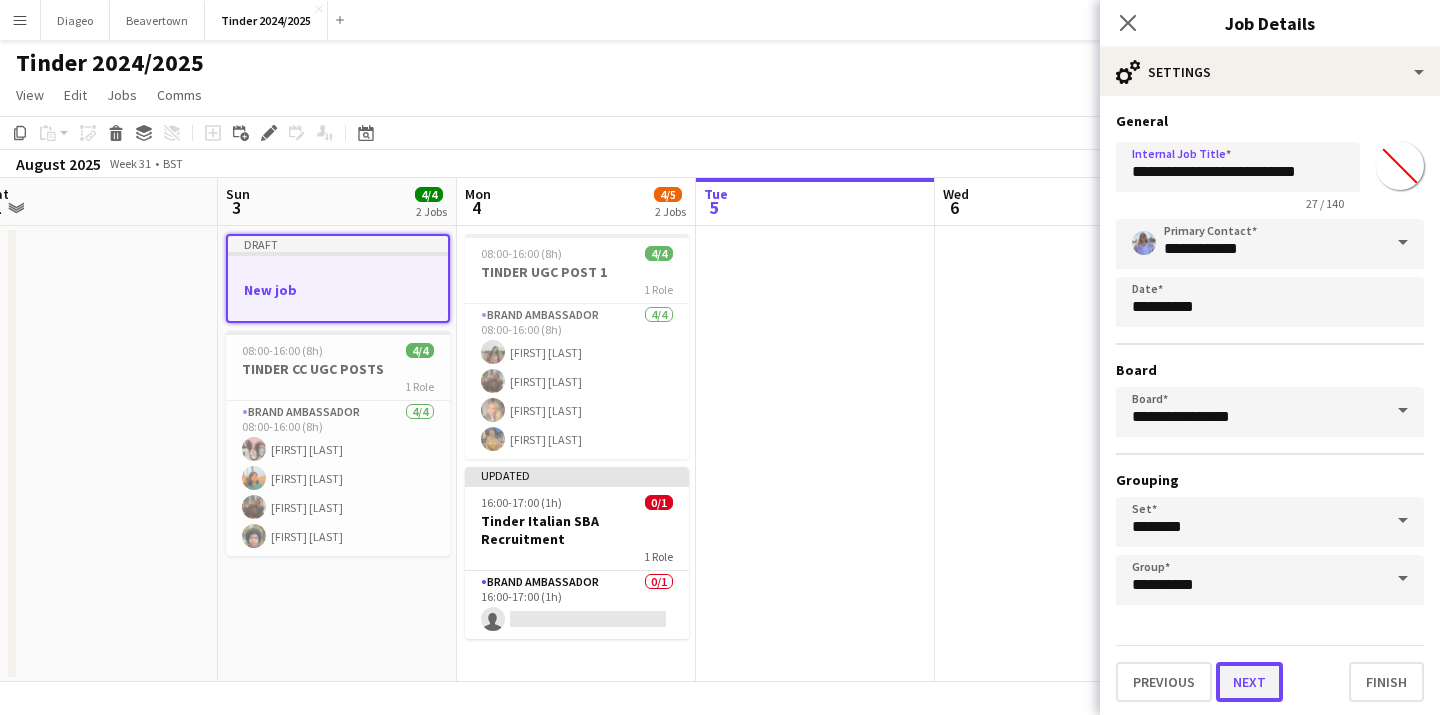 click on "Next" at bounding box center [1249, 682] 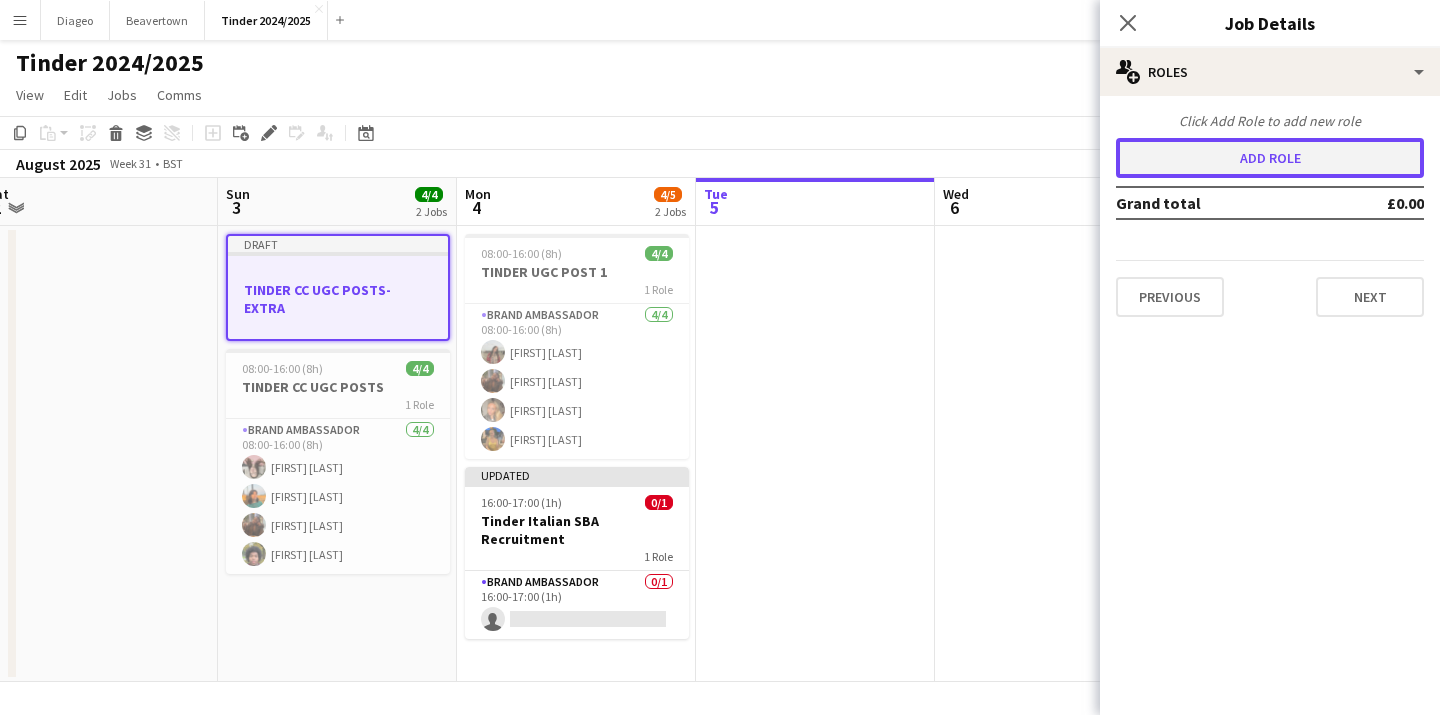 click on "Add role" at bounding box center [1270, 158] 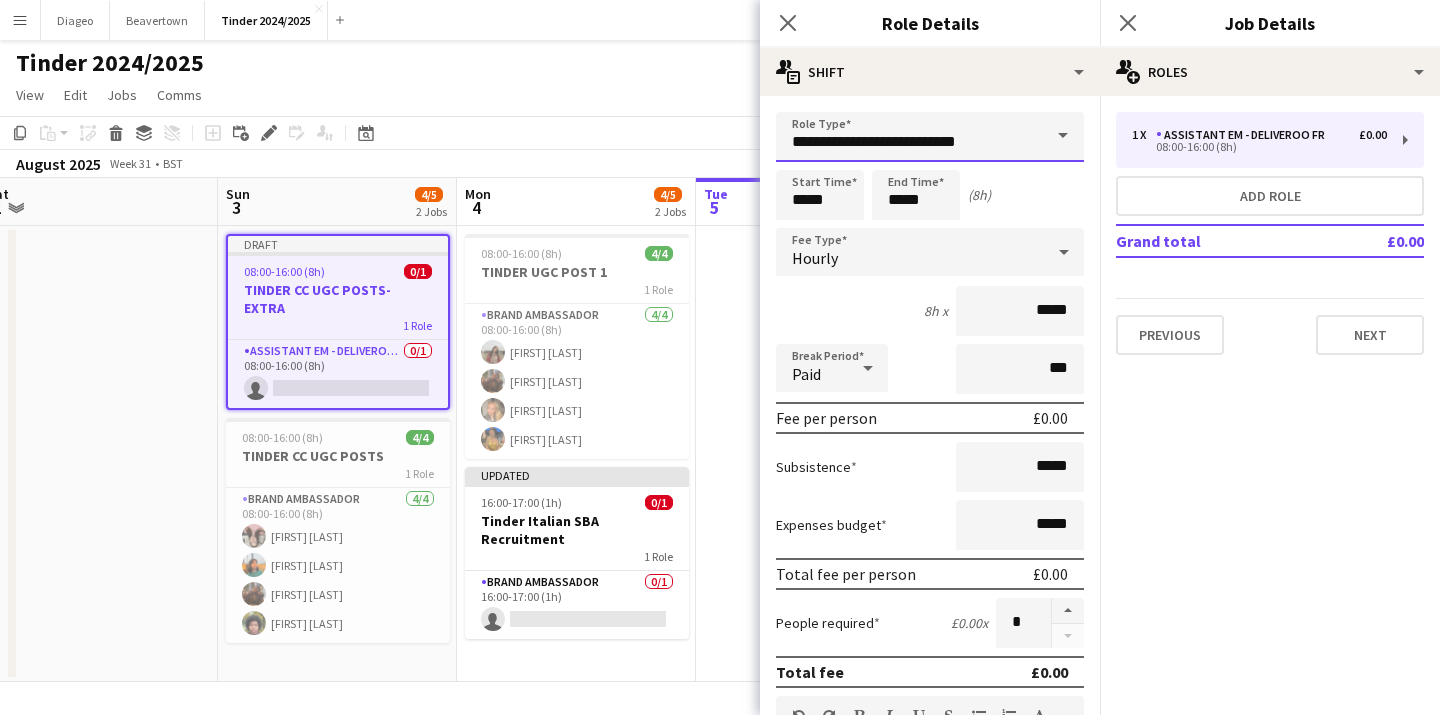 click on "**********" at bounding box center (930, 137) 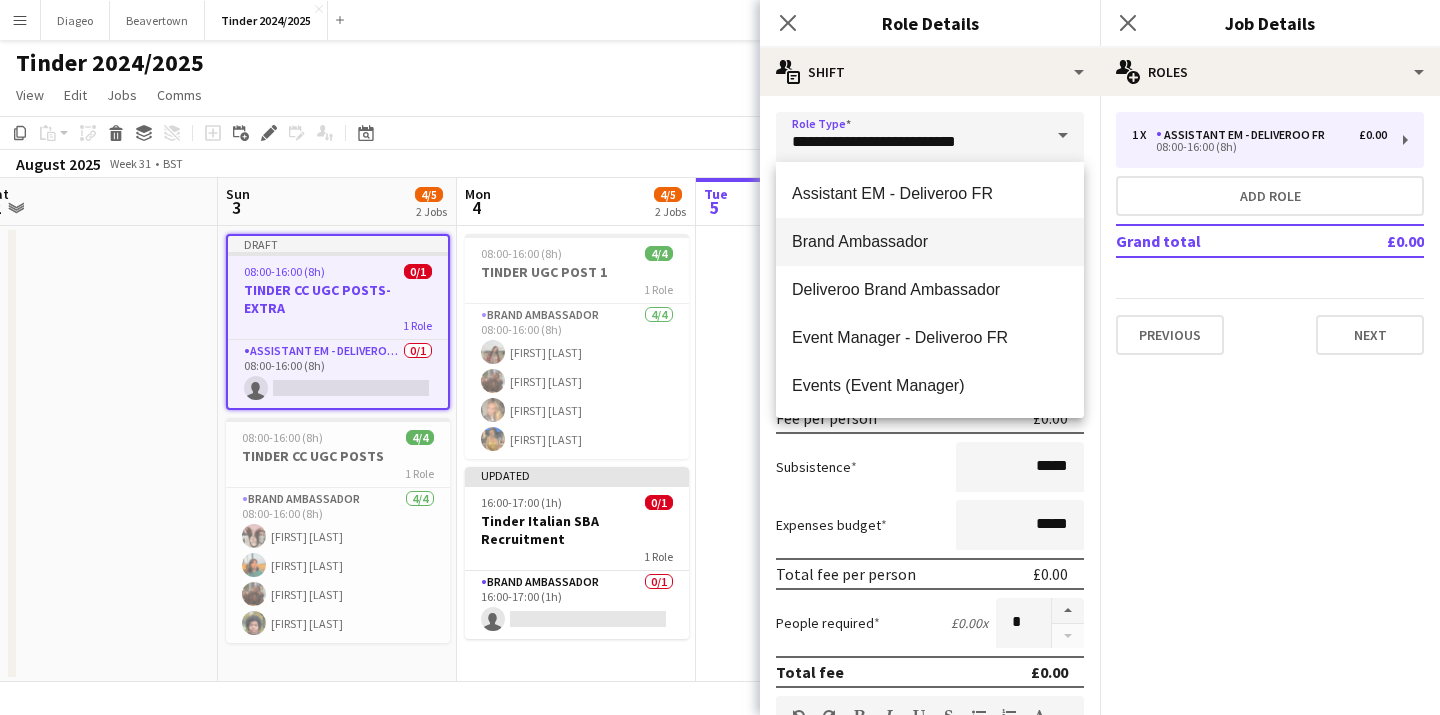 click on "Brand Ambassador" at bounding box center (930, 242) 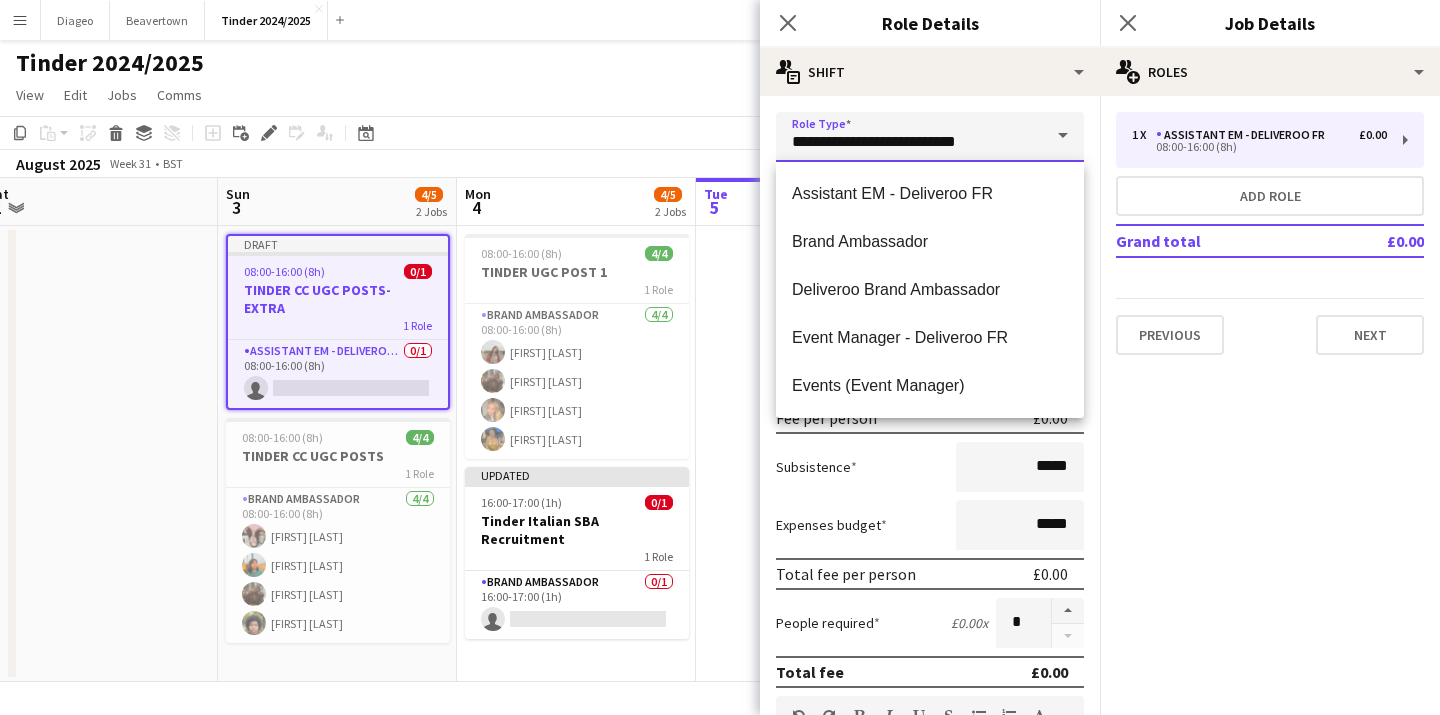 type on "**********" 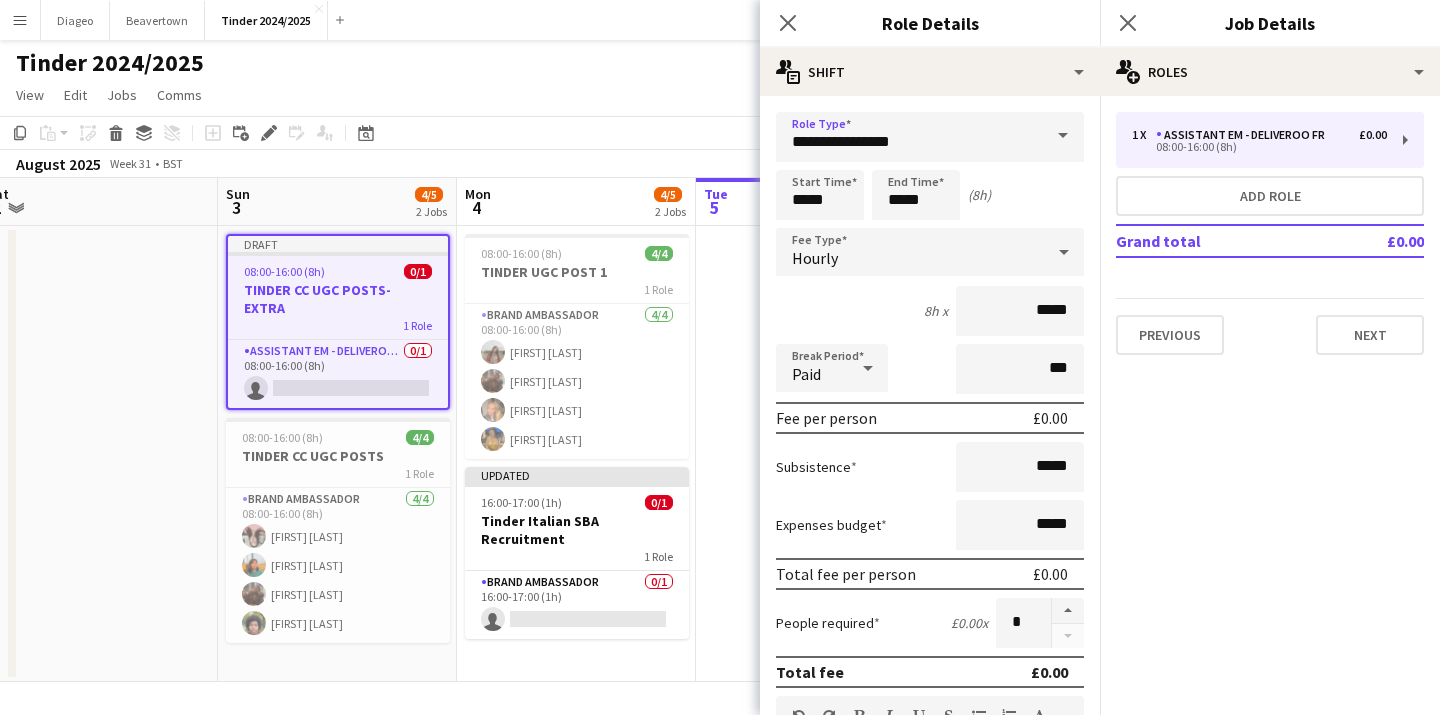 click on "Hourly" at bounding box center (910, 252) 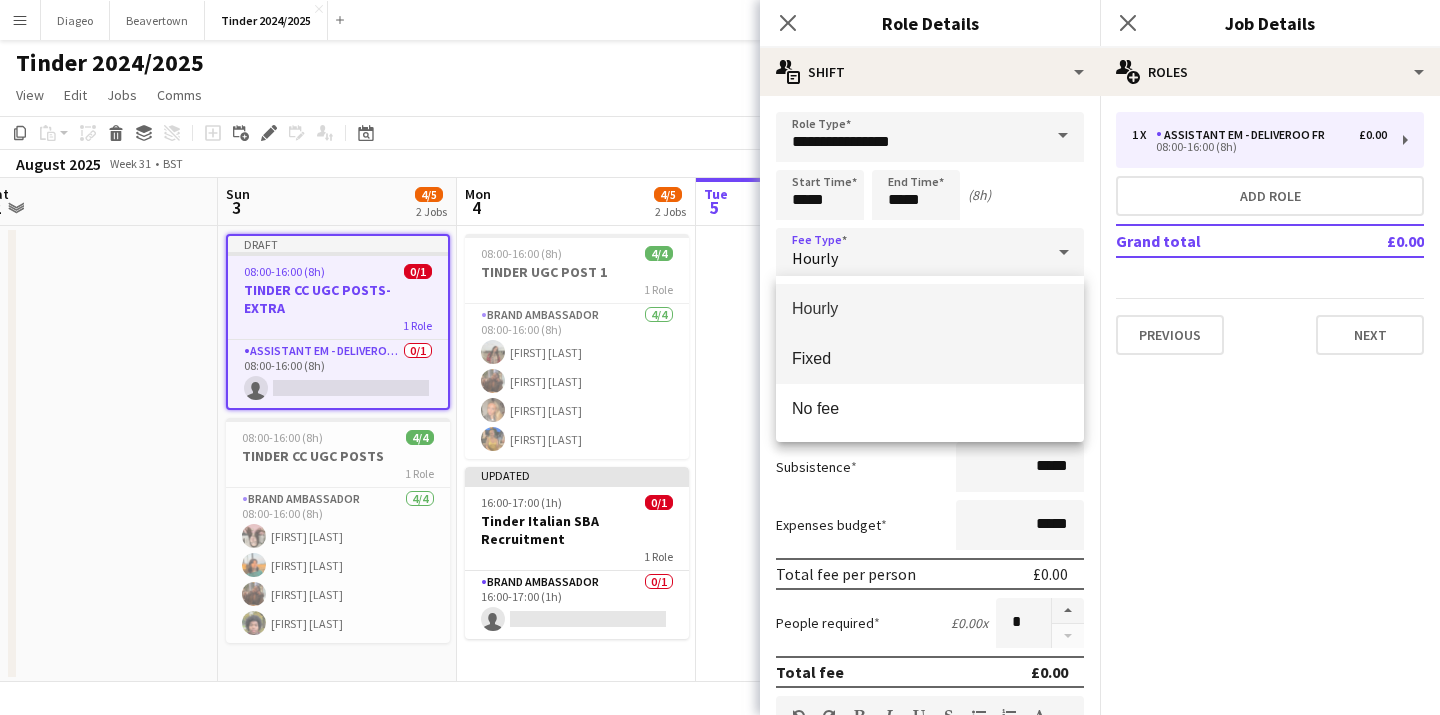 click on "Fixed" at bounding box center (930, 358) 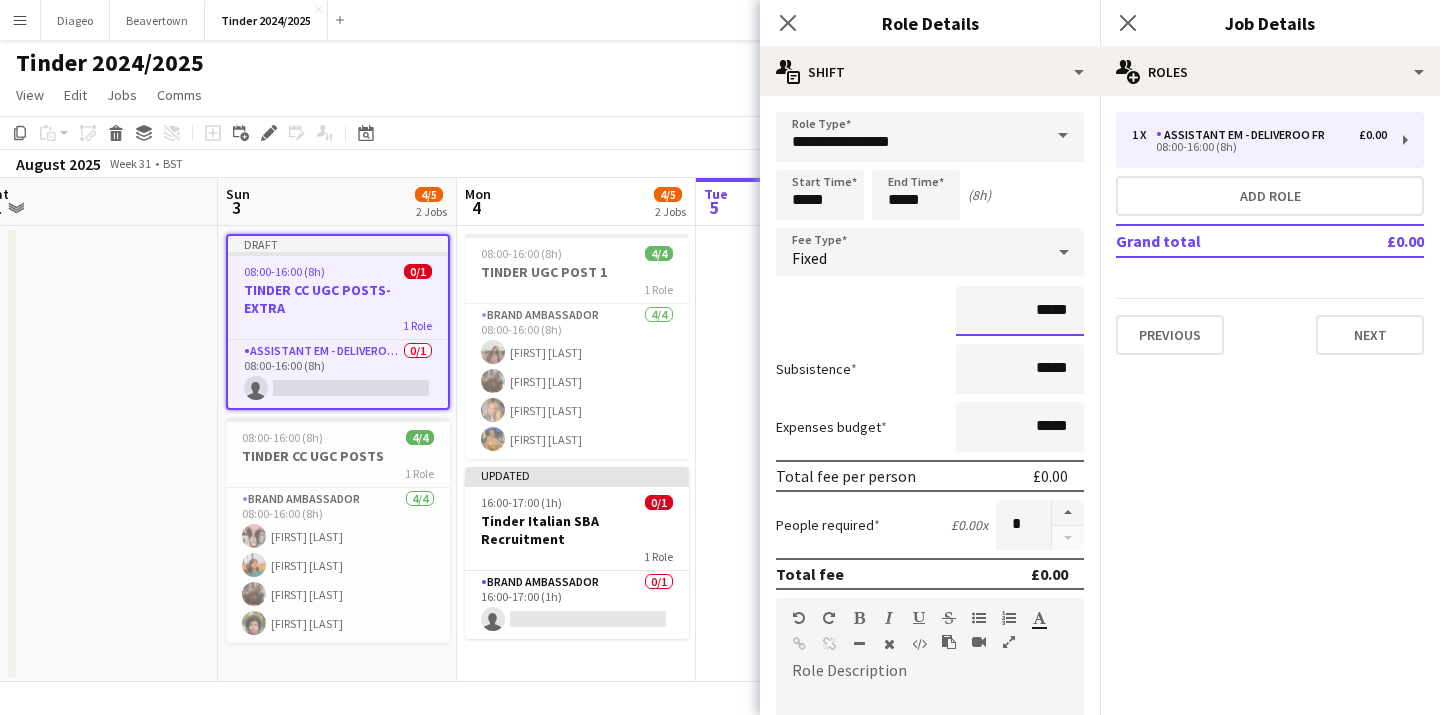 click on "*****" at bounding box center (1020, 311) 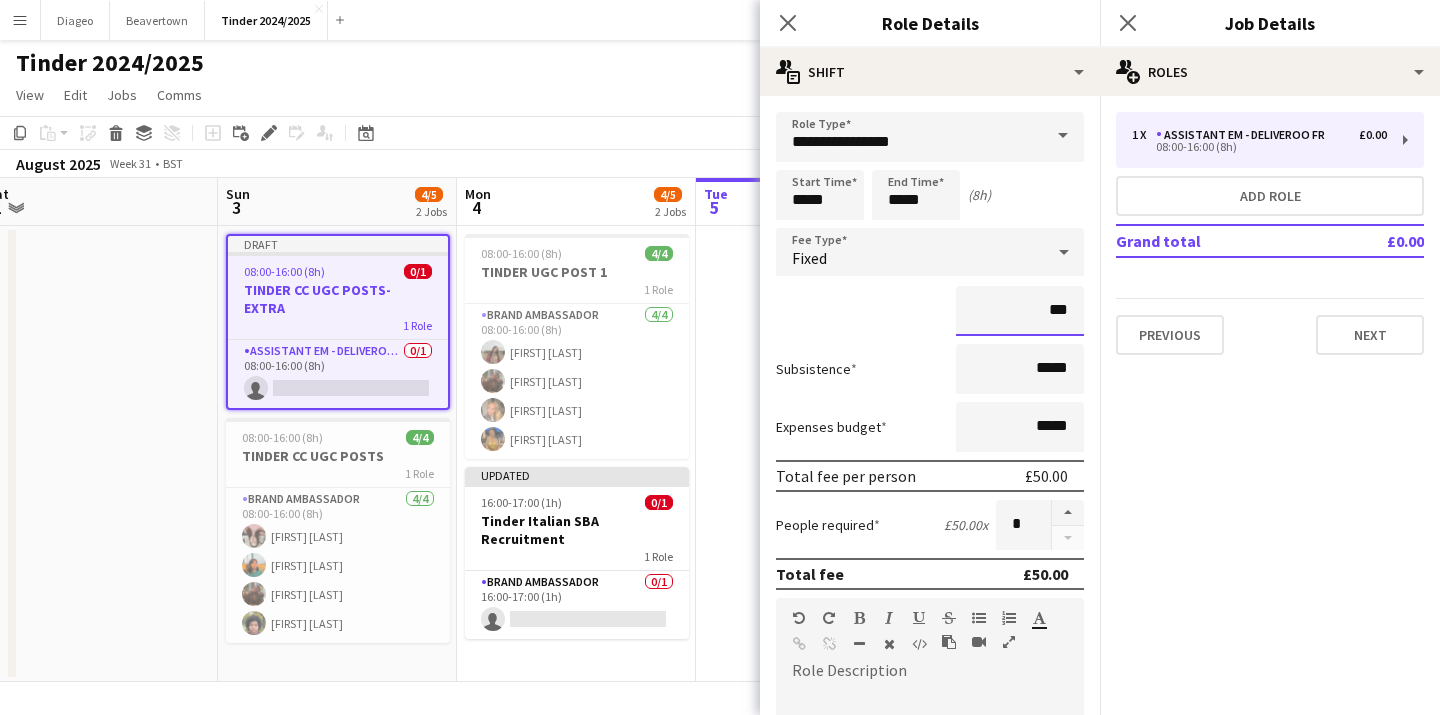 type on "******" 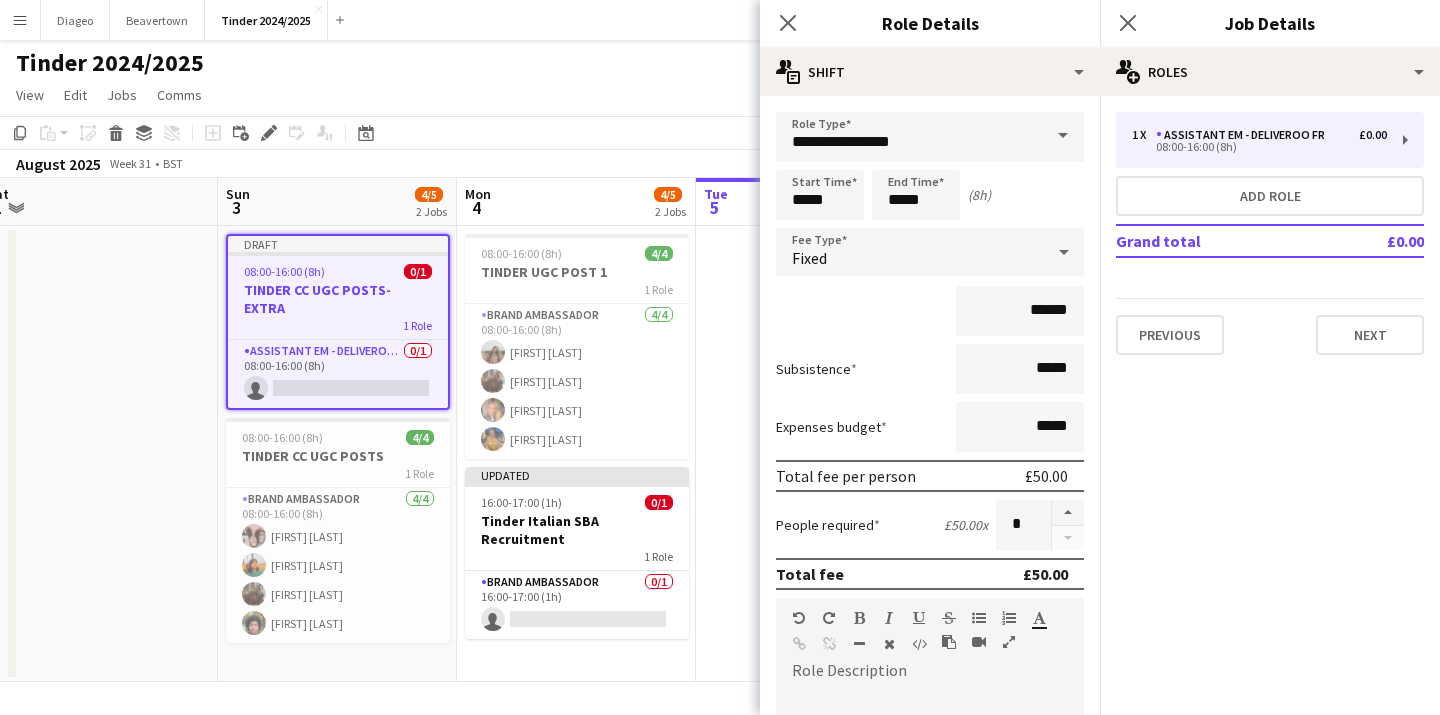 click on "Subsistence  *****" at bounding box center (930, 369) 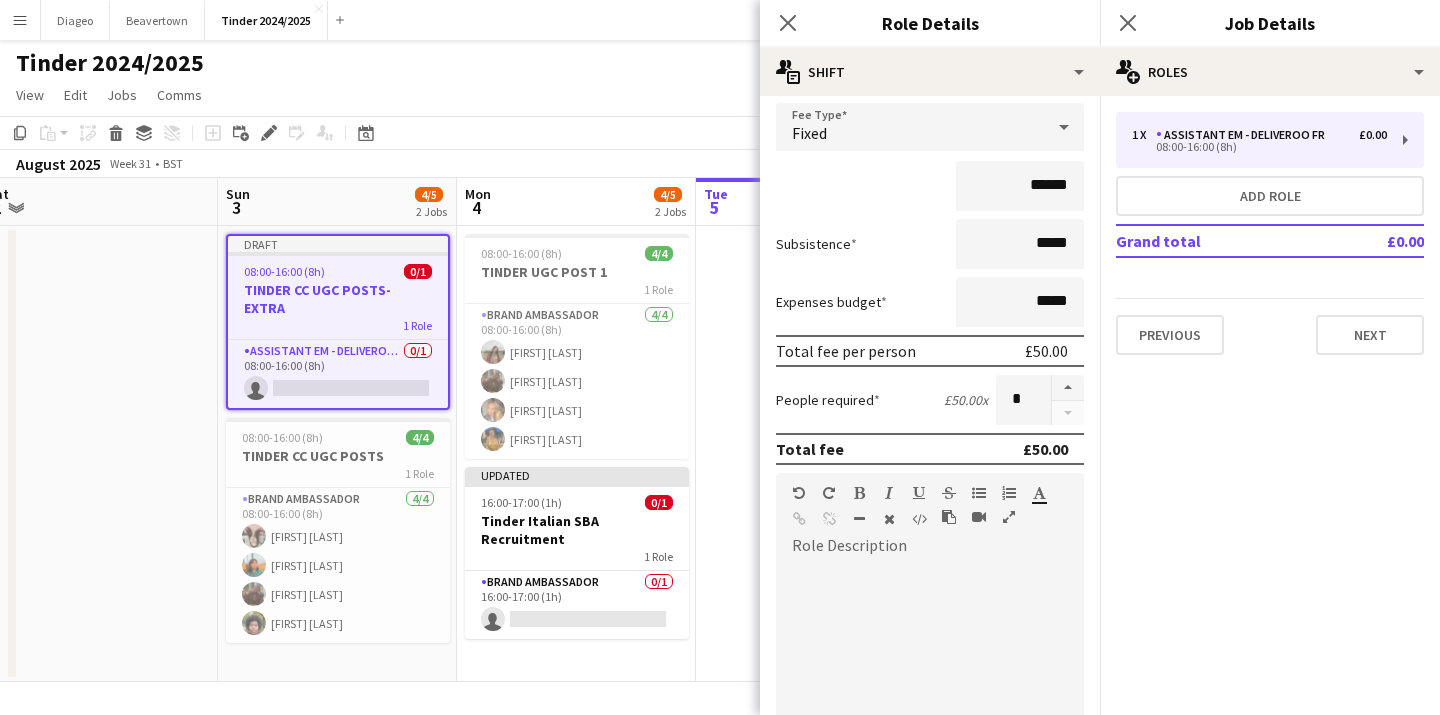 scroll, scrollTop: 140, scrollLeft: 0, axis: vertical 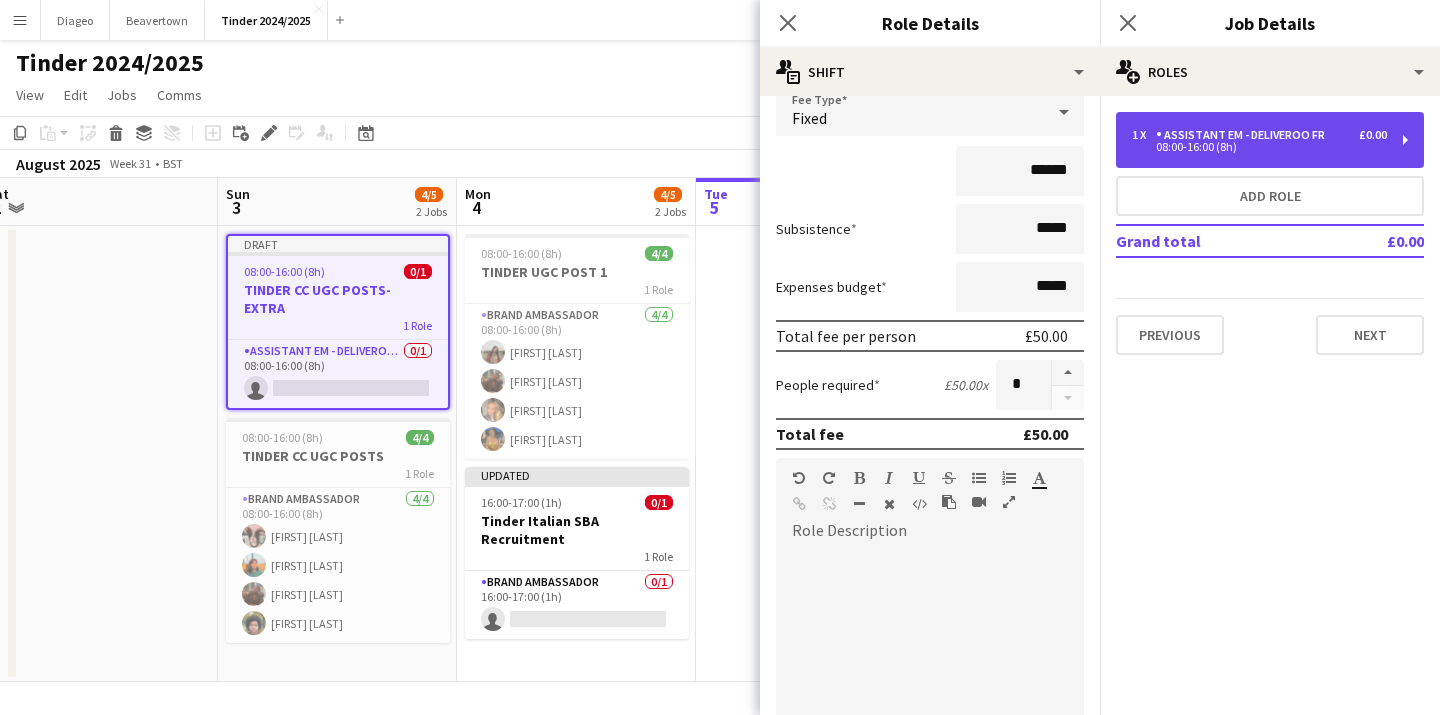 click on "1 x   Assistant EM - Deliveroo FR   £0.00   08:00-16:00 (8h)" at bounding box center (1270, 140) 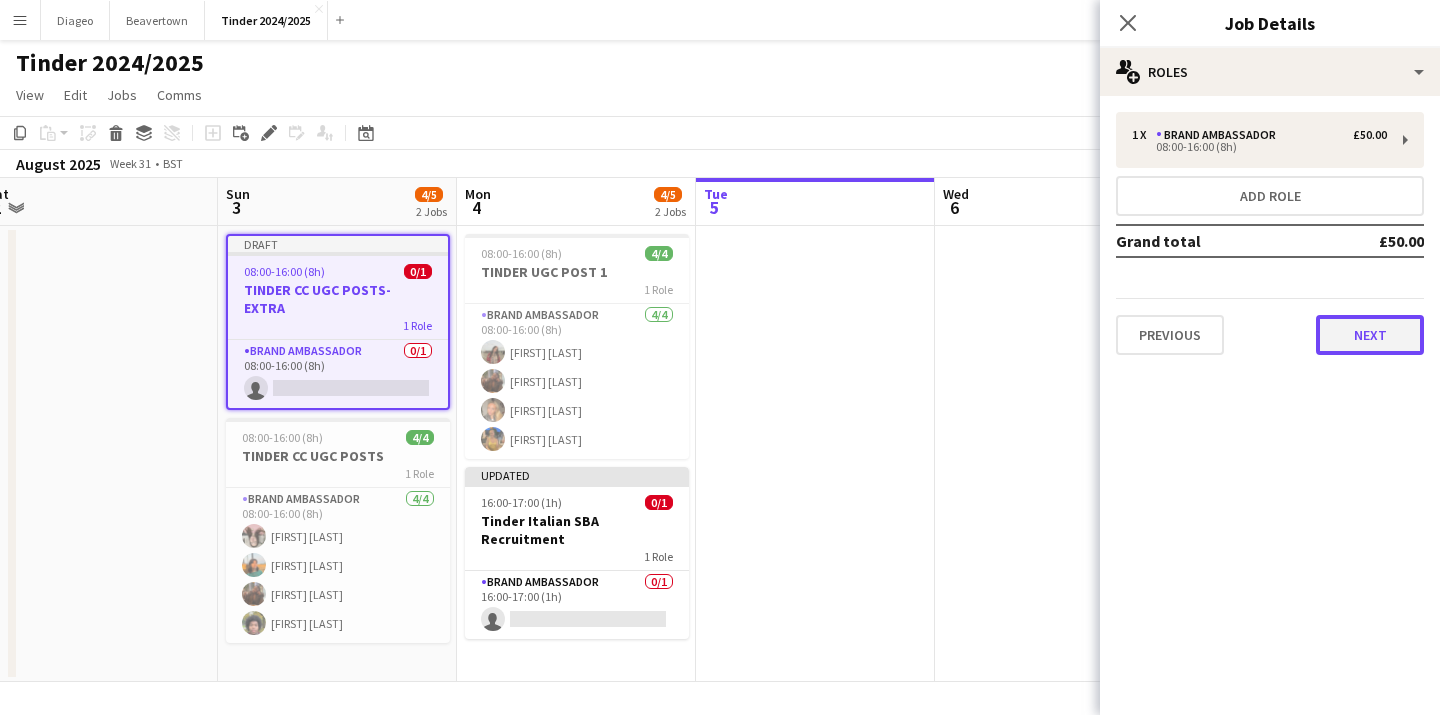 click on "Next" at bounding box center (1370, 335) 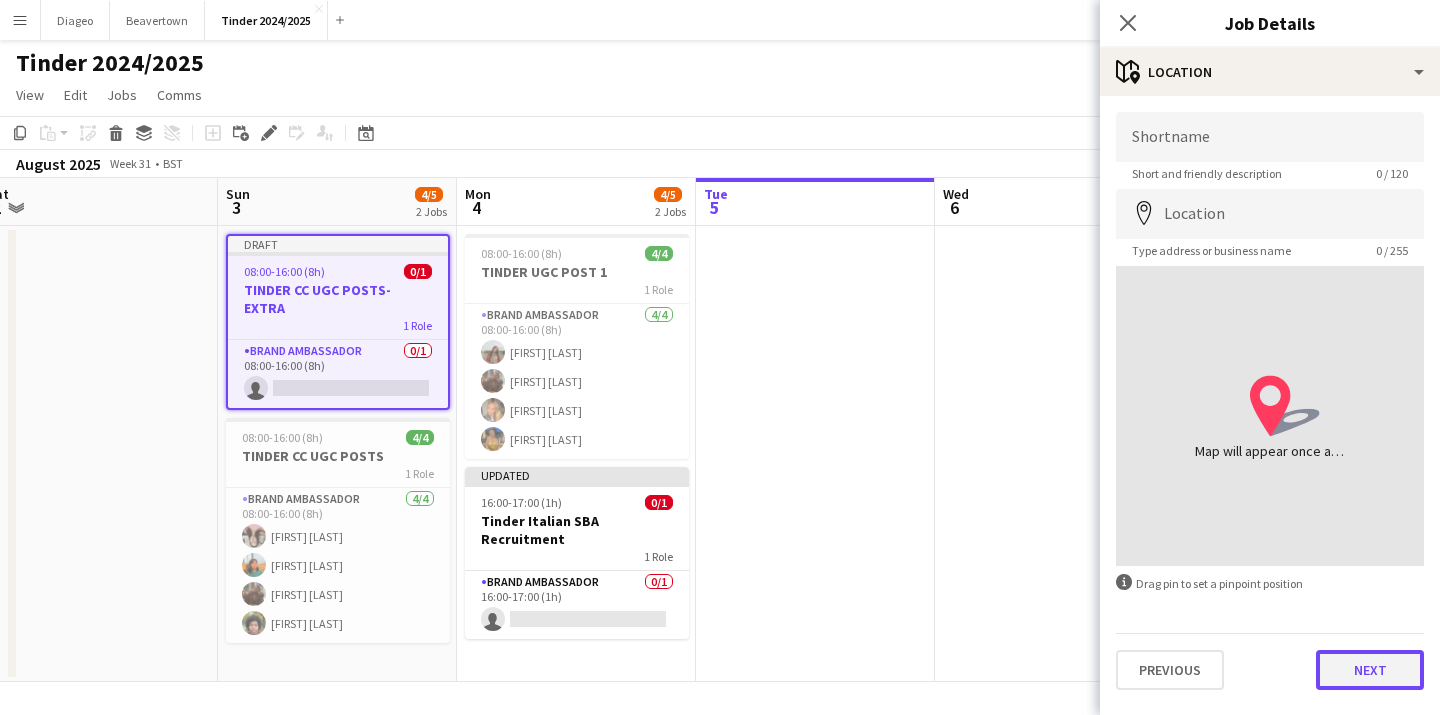 click on "Next" at bounding box center [1370, 670] 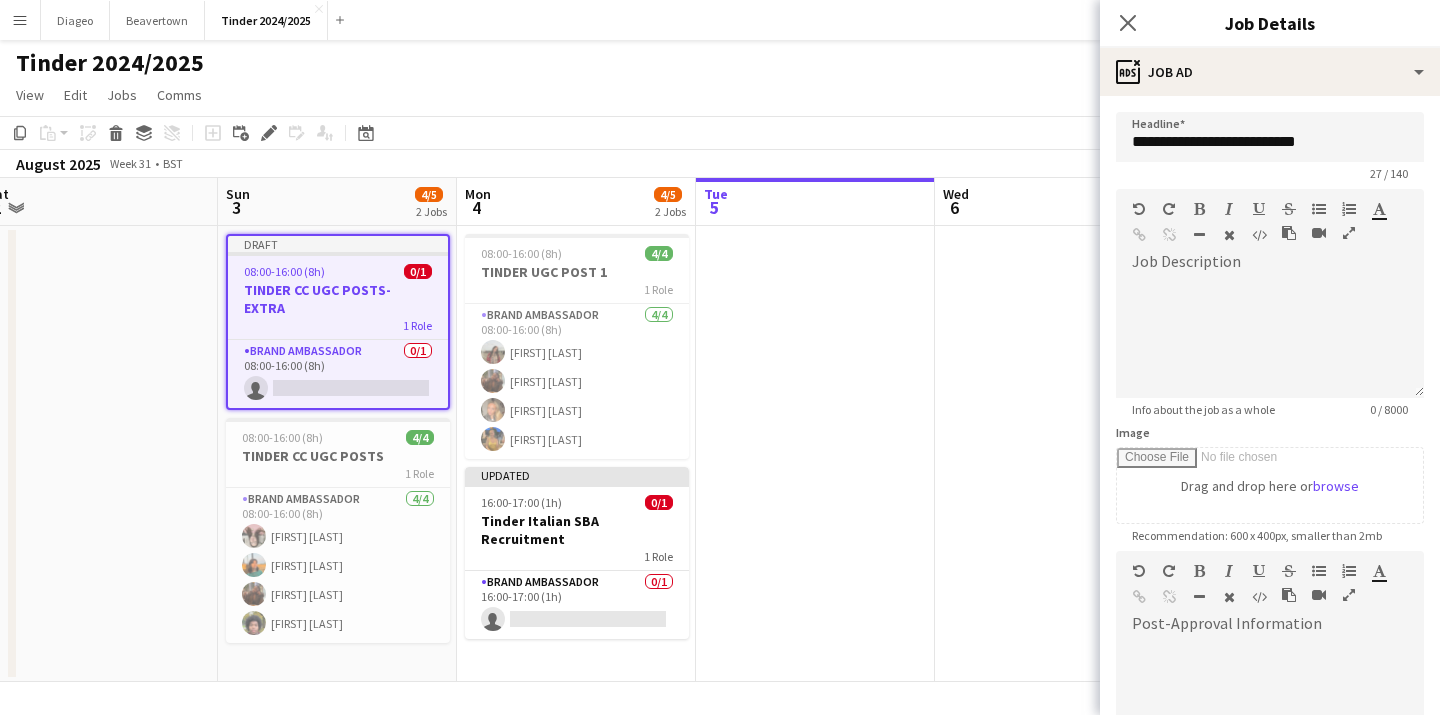 scroll, scrollTop: 273, scrollLeft: 0, axis: vertical 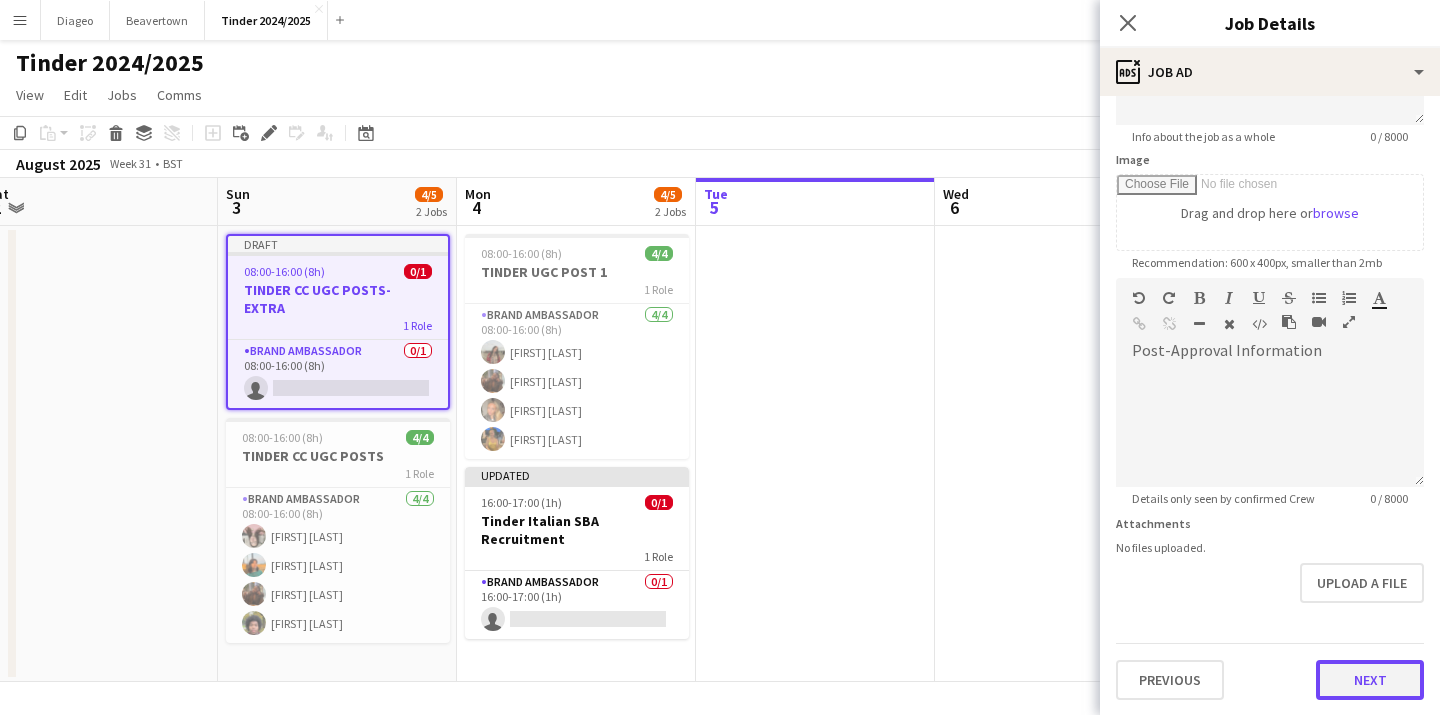 click on "Next" at bounding box center (1370, 680) 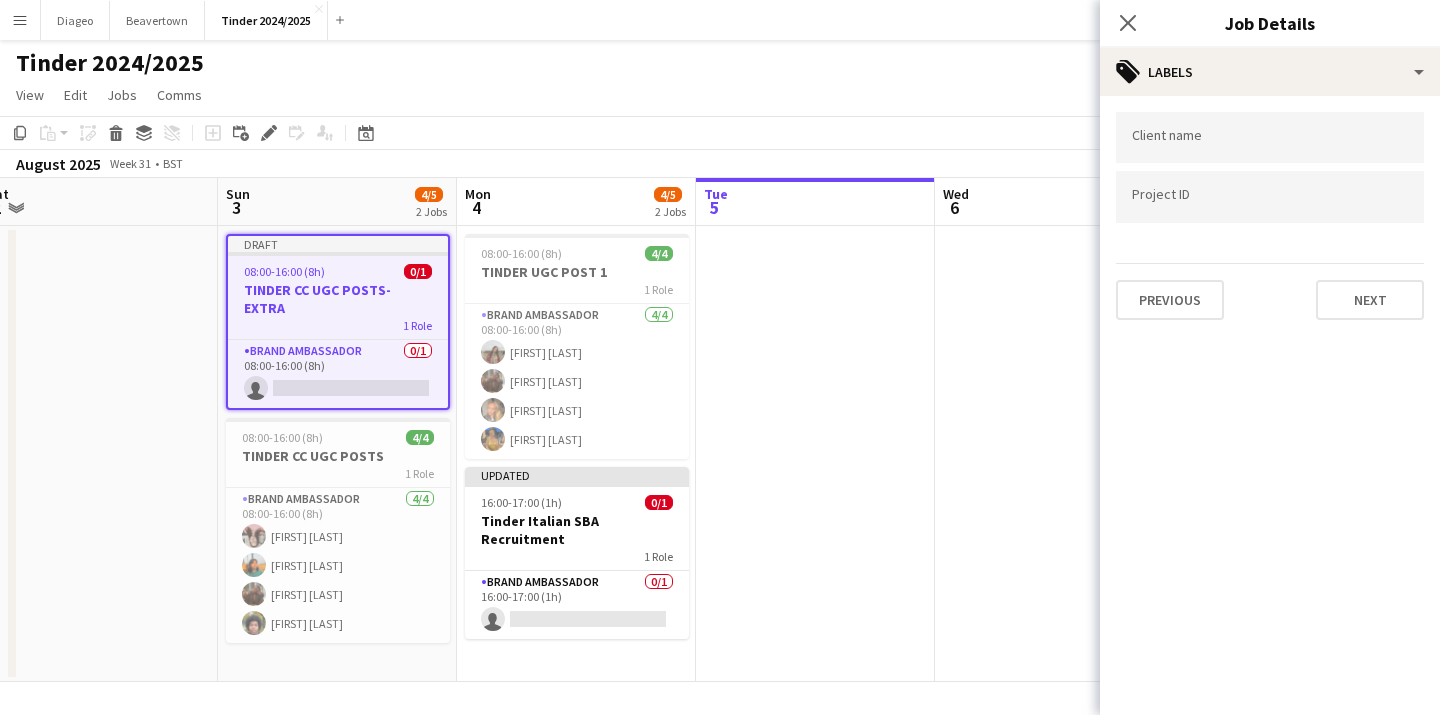 scroll, scrollTop: 0, scrollLeft: 0, axis: both 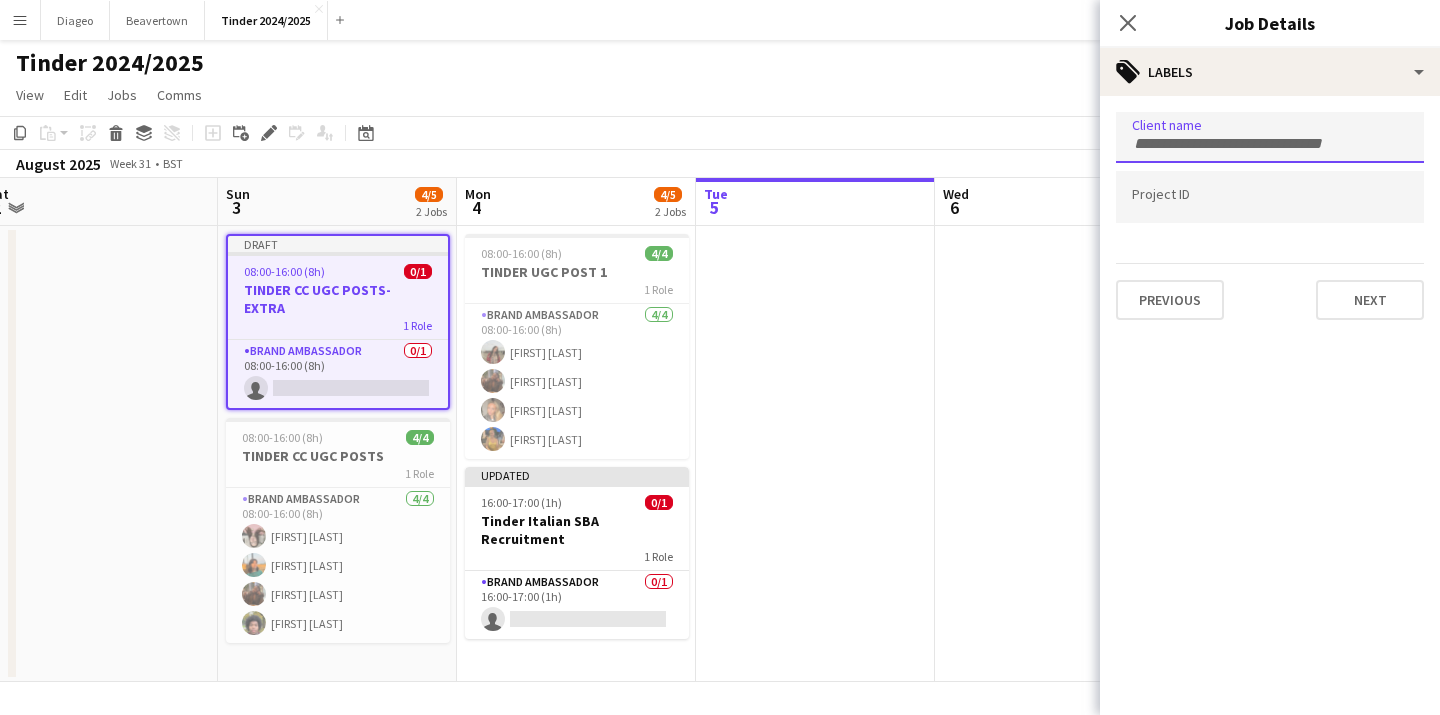 click at bounding box center (1270, 137) 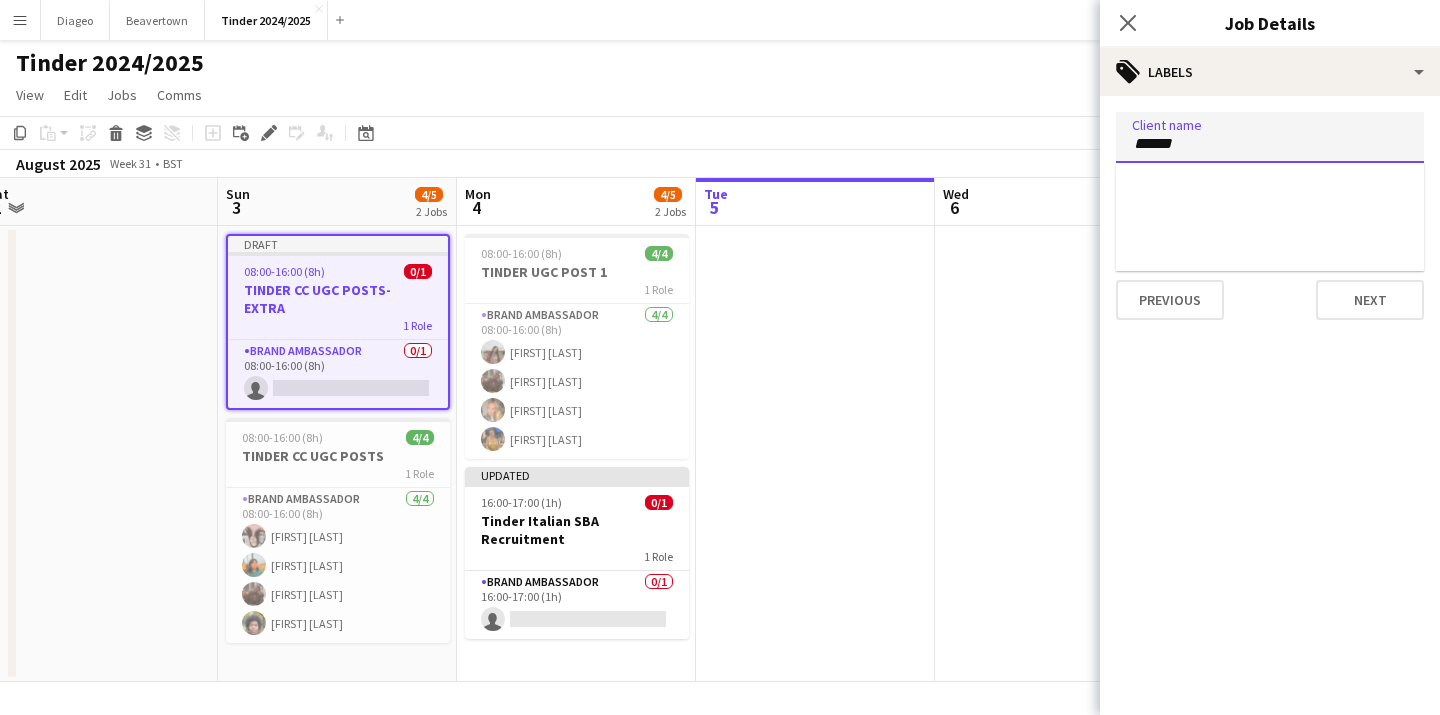 type on "******" 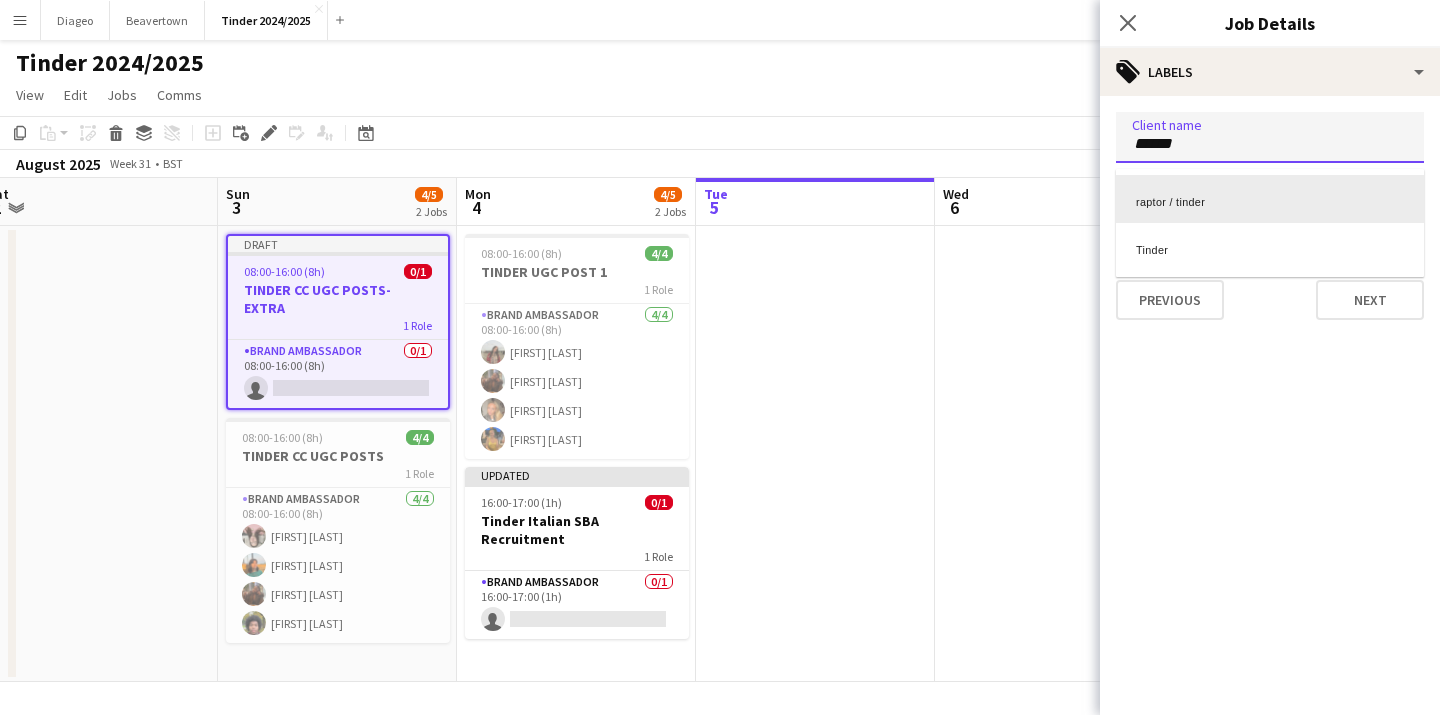 scroll, scrollTop: 0, scrollLeft: 0, axis: both 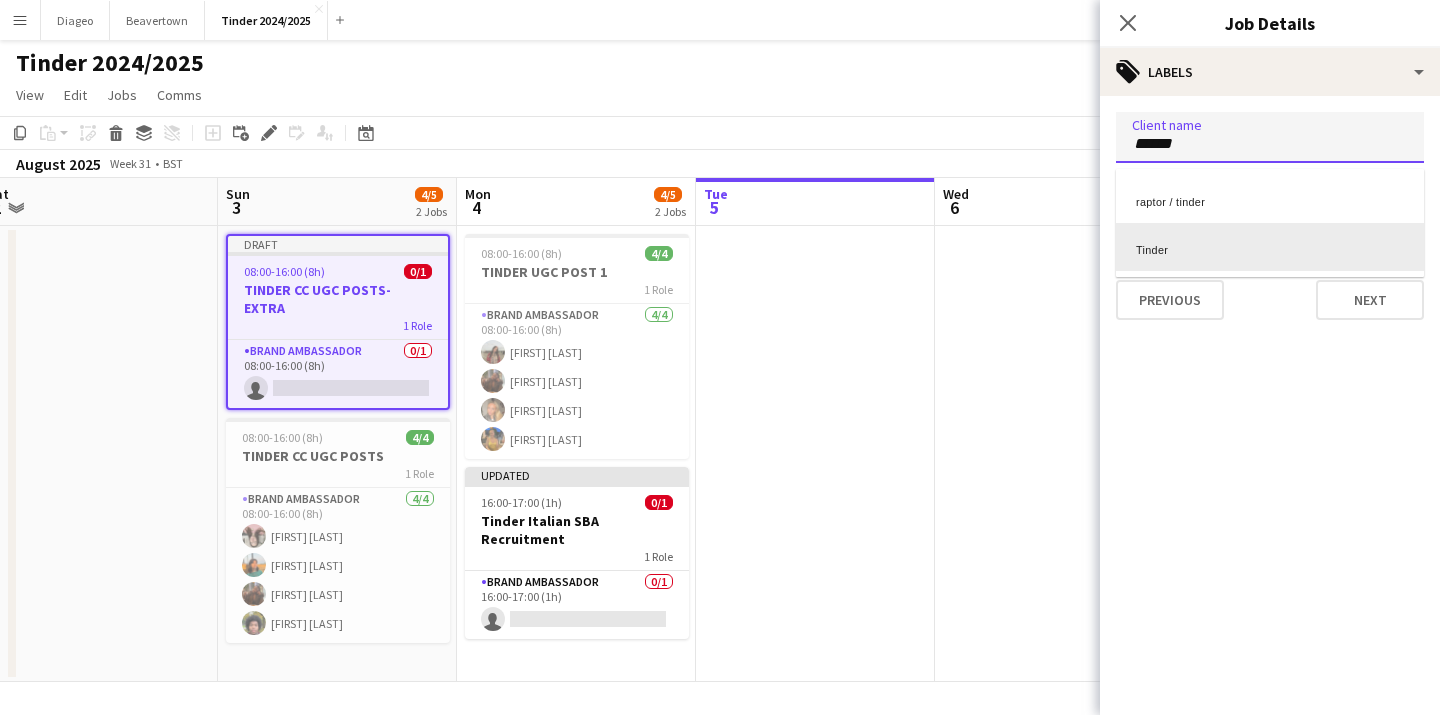 click on "Tinder" at bounding box center (1270, 247) 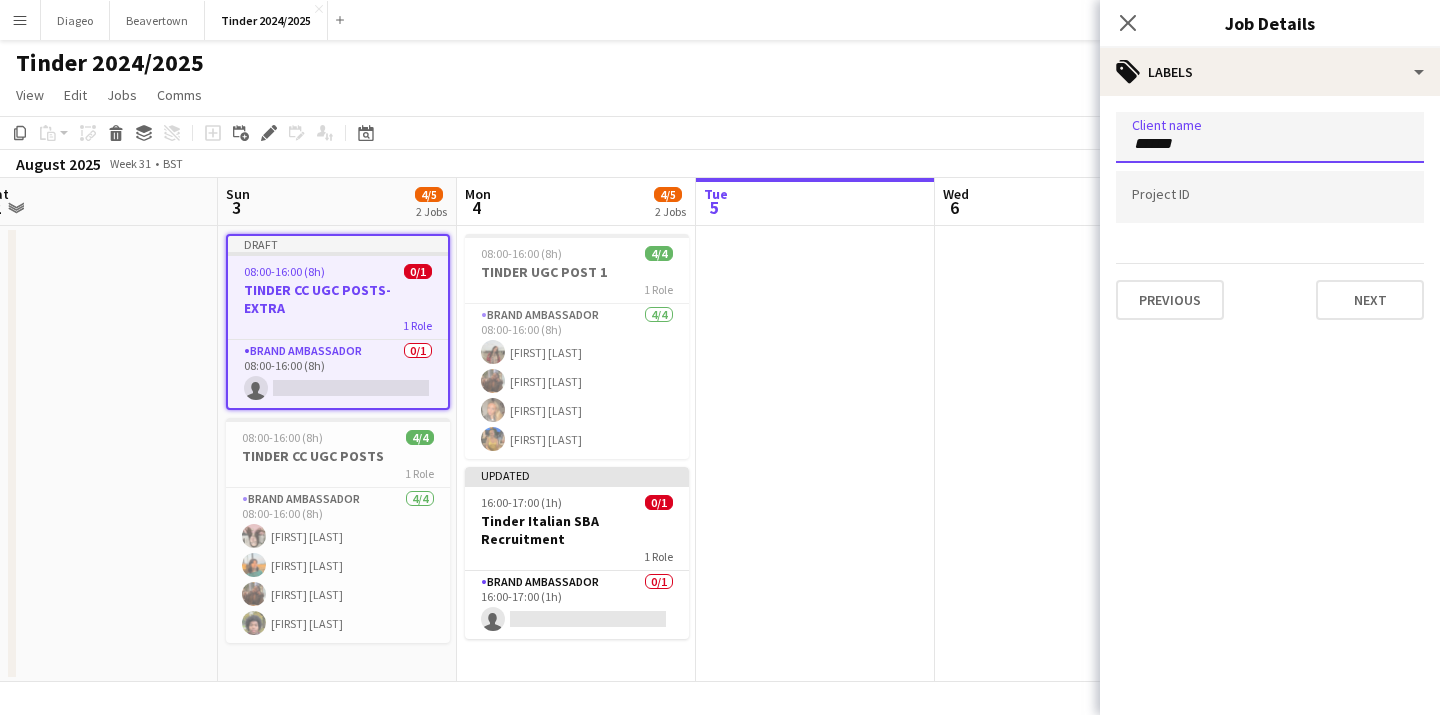 type 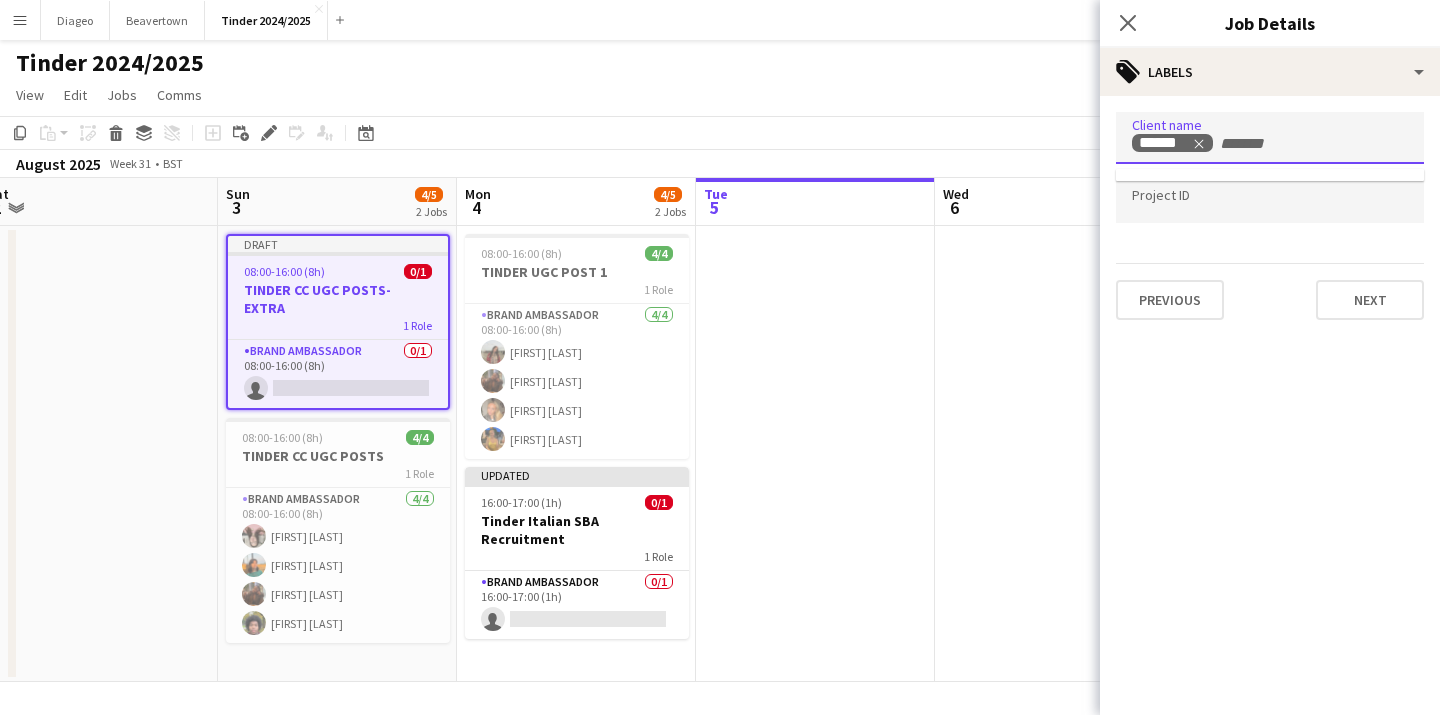 click at bounding box center (1270, 198) 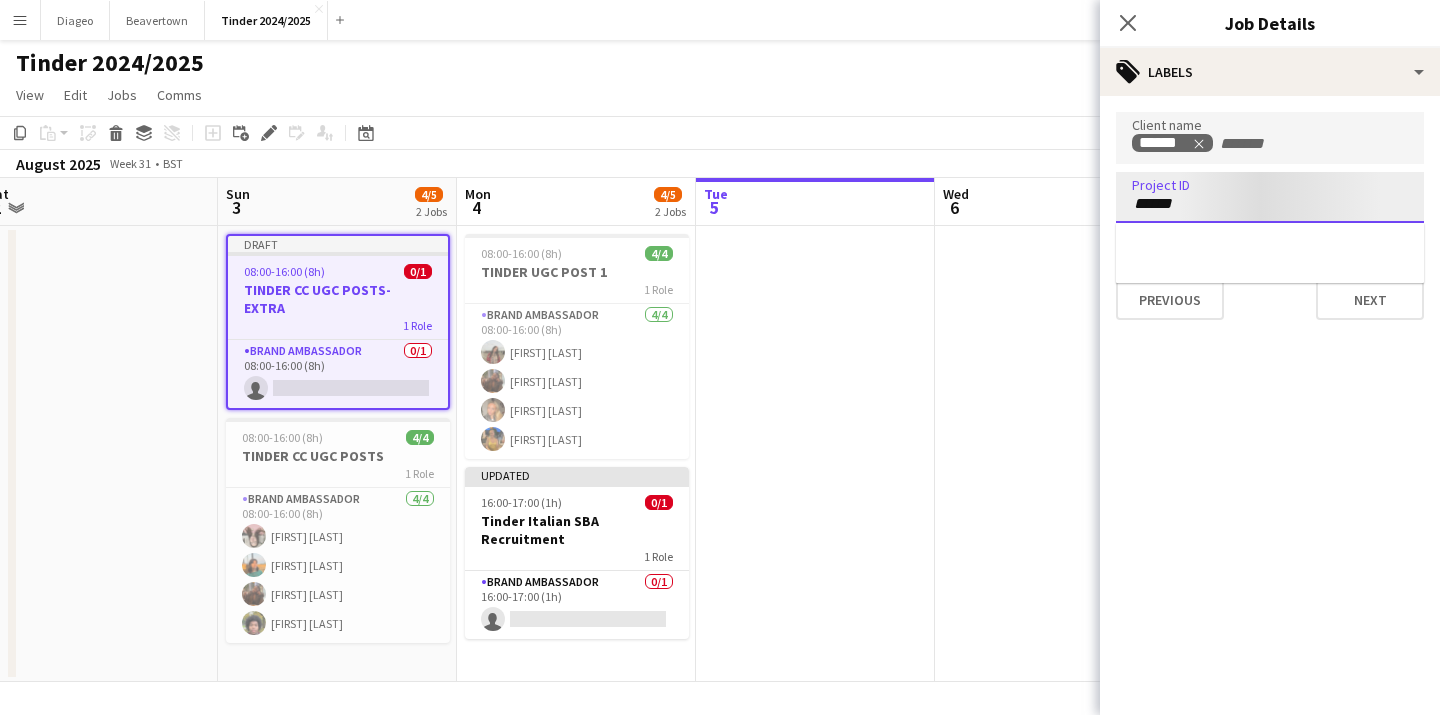 type on "******" 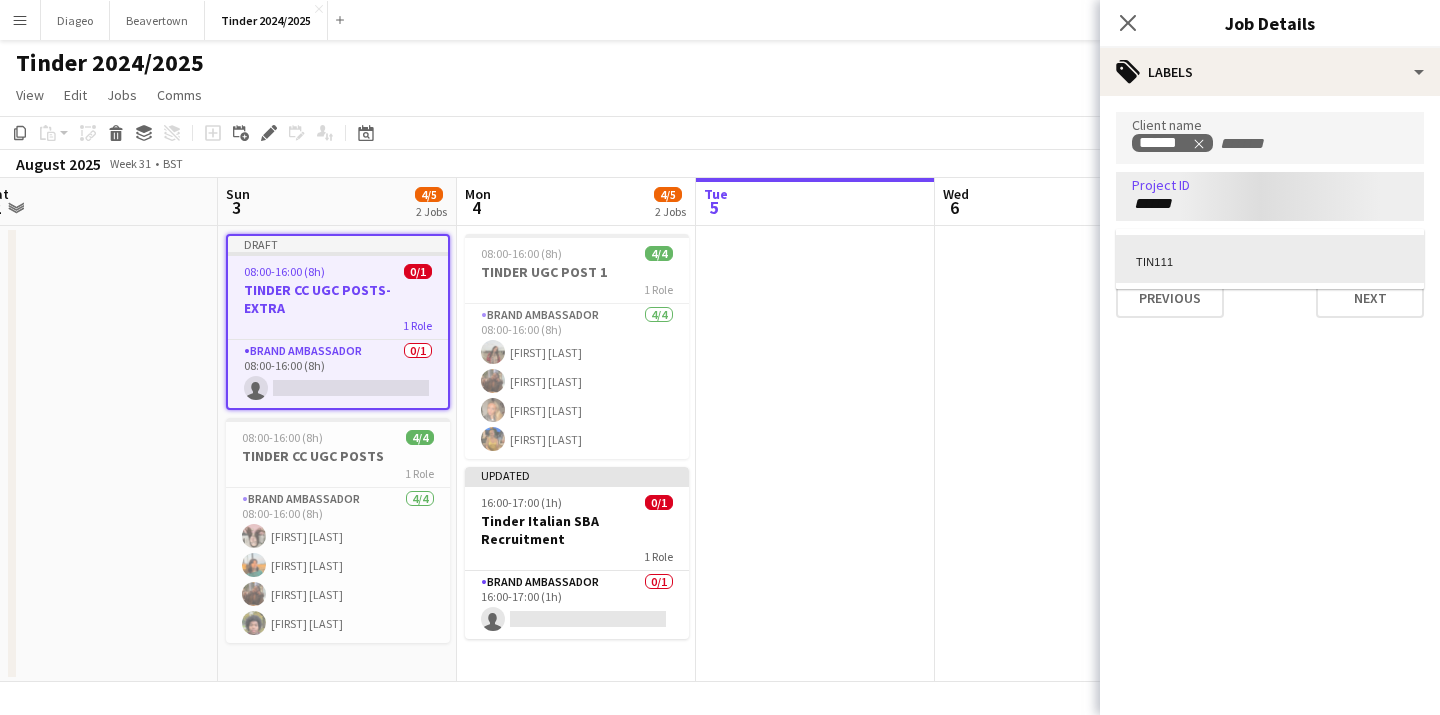 scroll, scrollTop: 0, scrollLeft: 0, axis: both 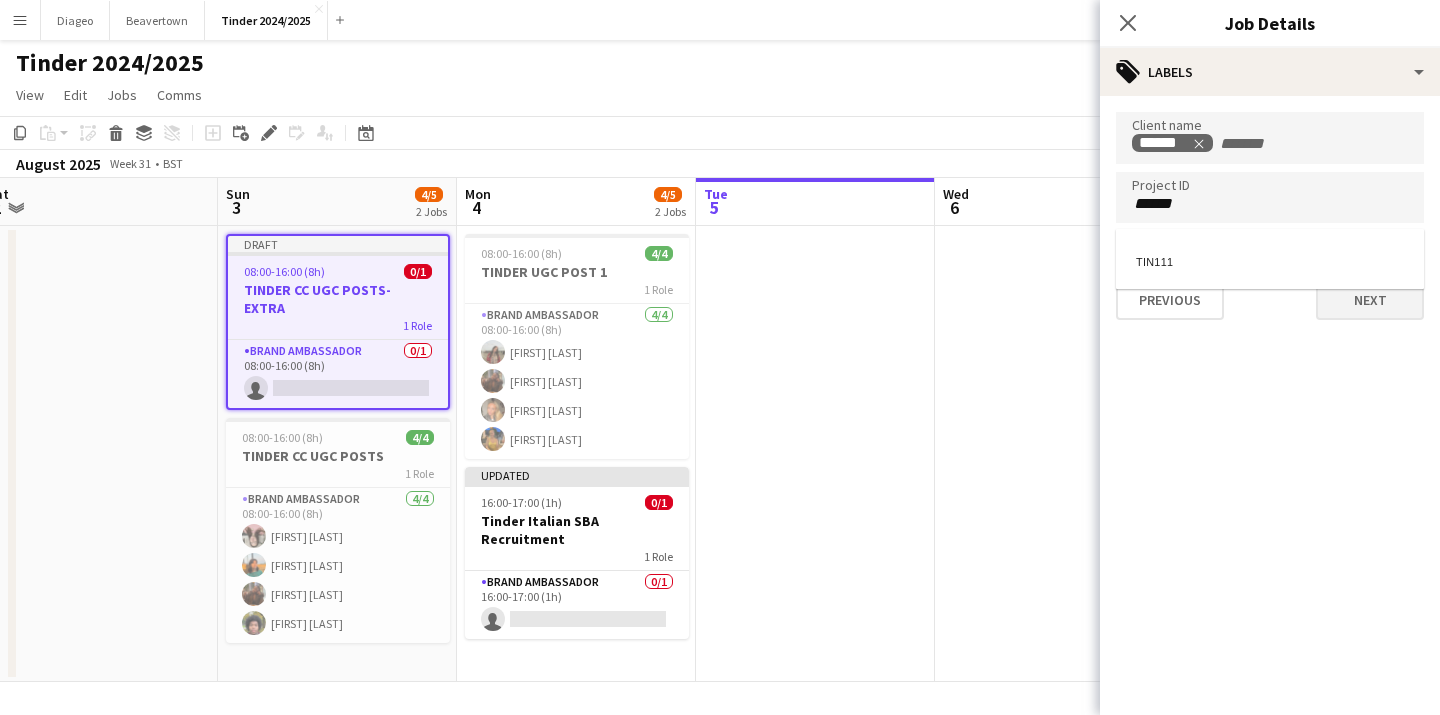 click at bounding box center [1270, 357] 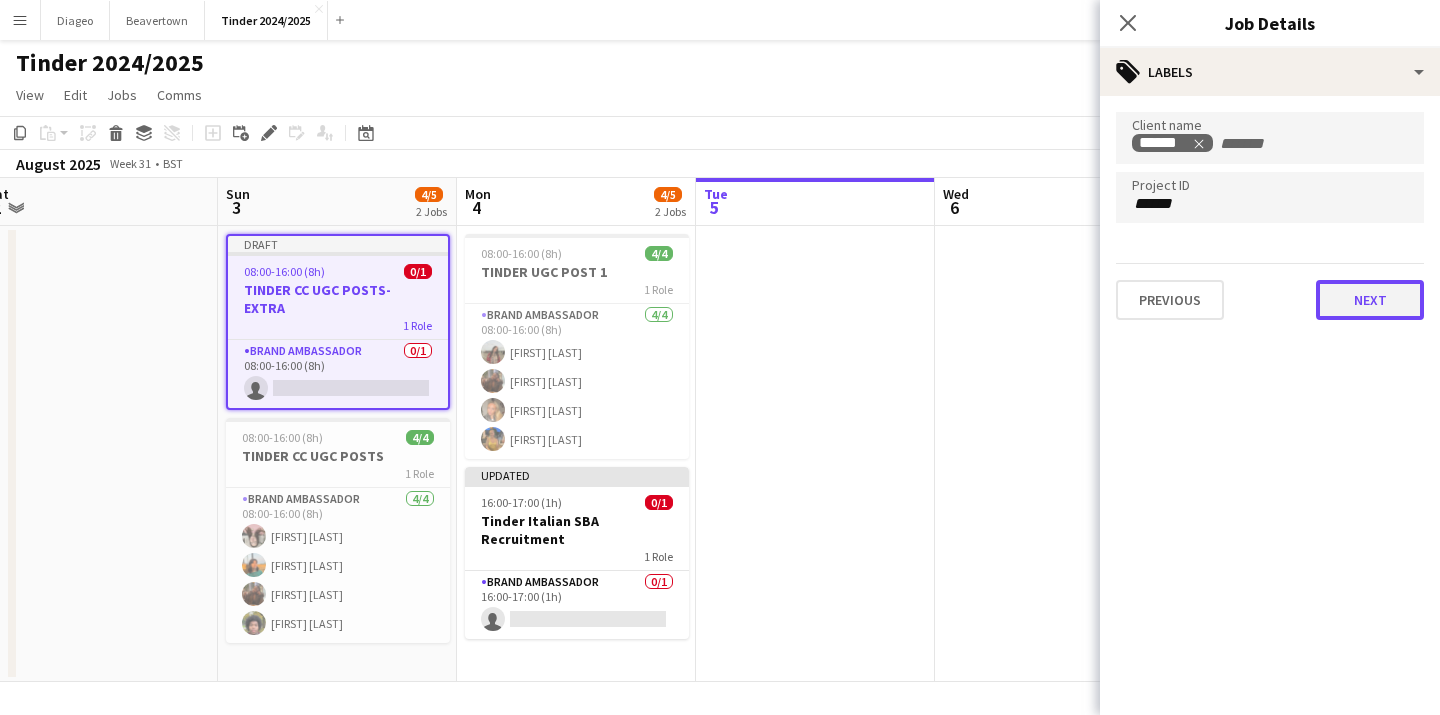 click on "Next" at bounding box center (1370, 300) 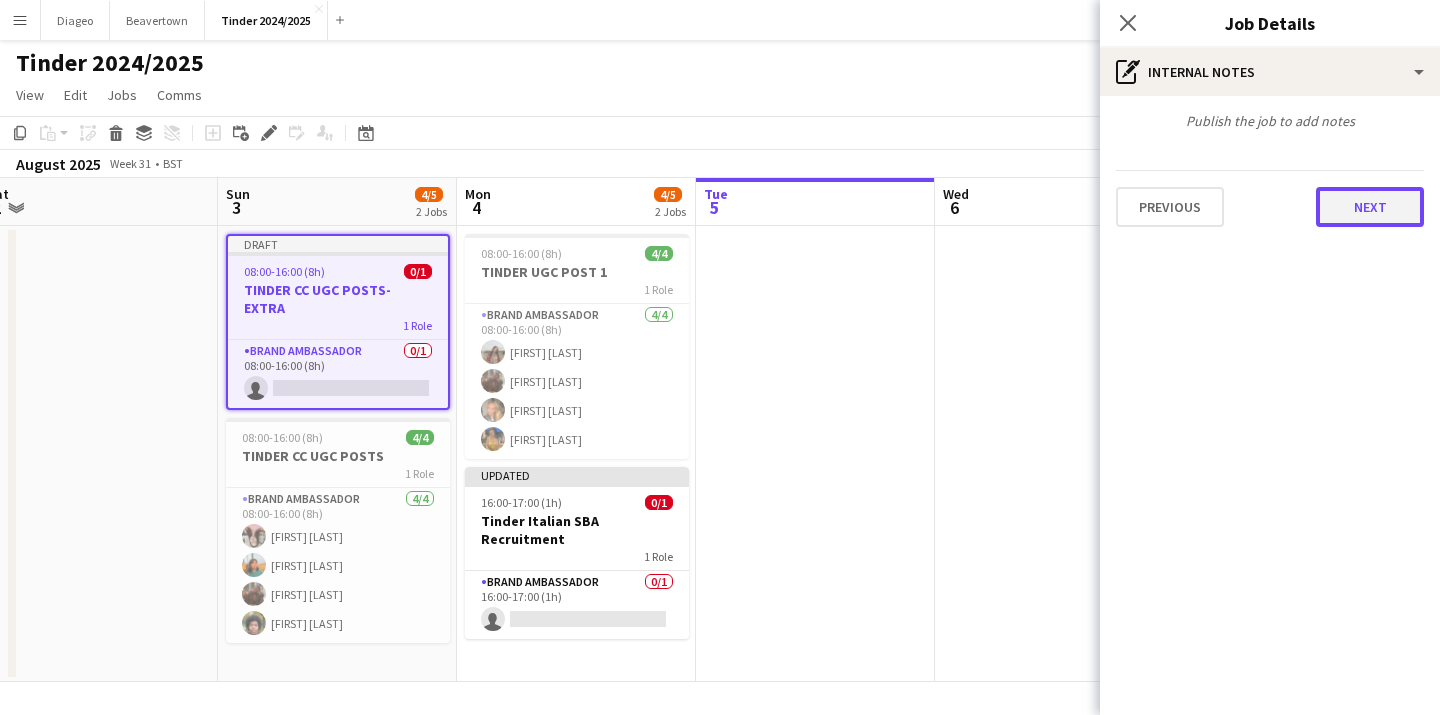 click on "Next" at bounding box center [1370, 207] 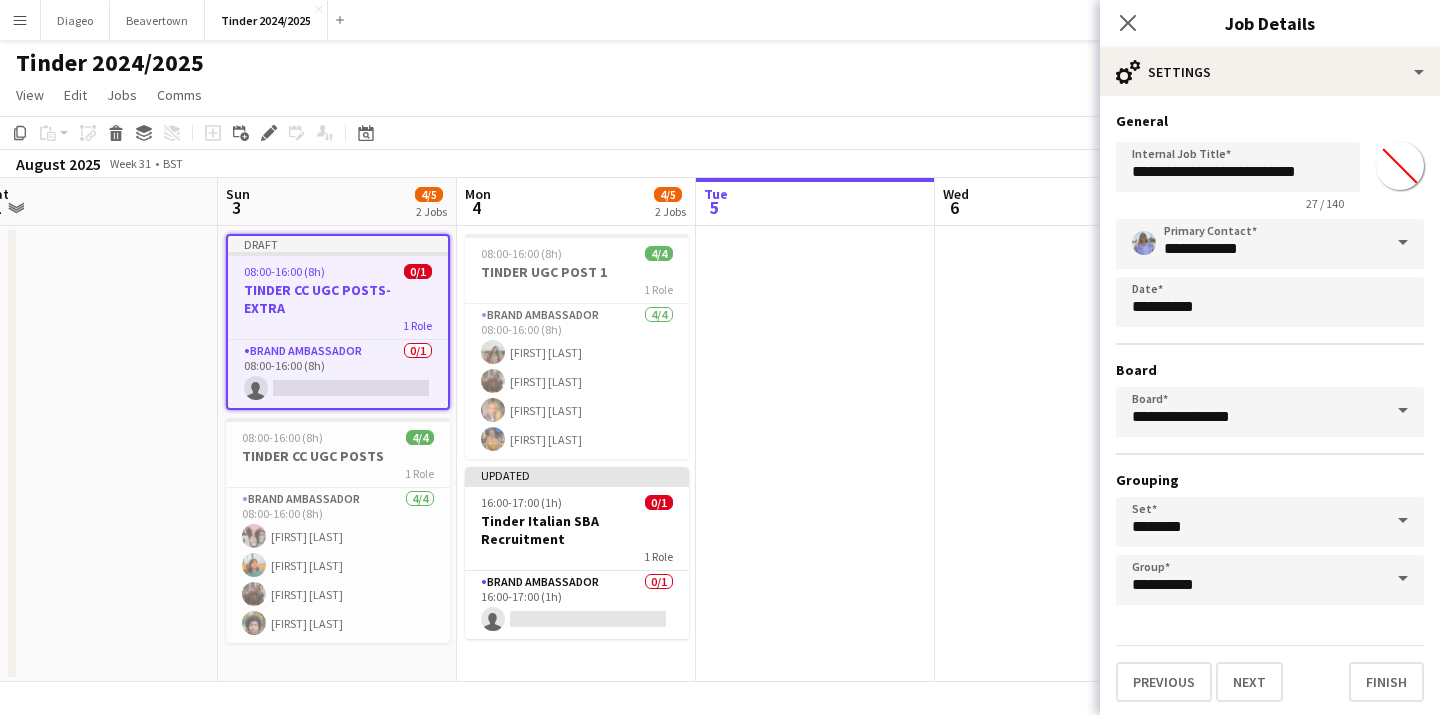 scroll, scrollTop: 3, scrollLeft: 0, axis: vertical 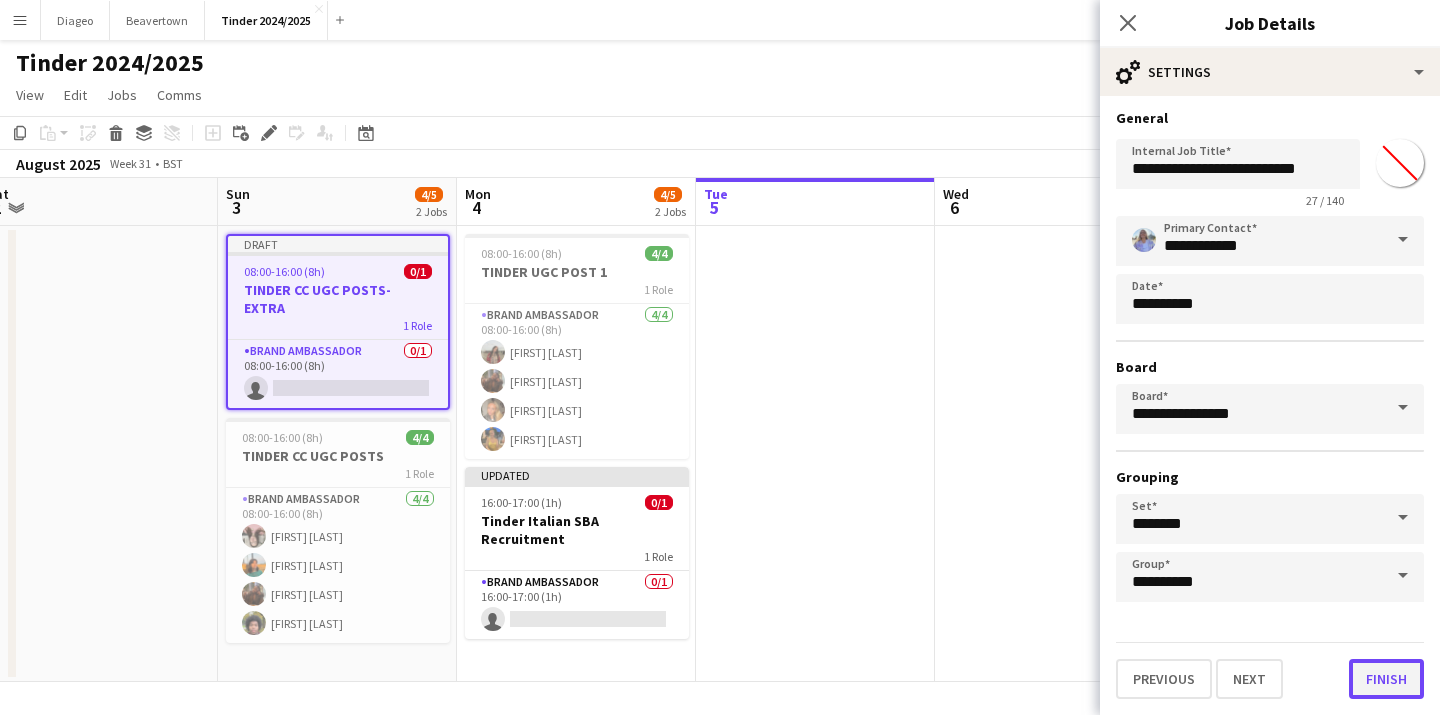 click on "Finish" at bounding box center (1386, 679) 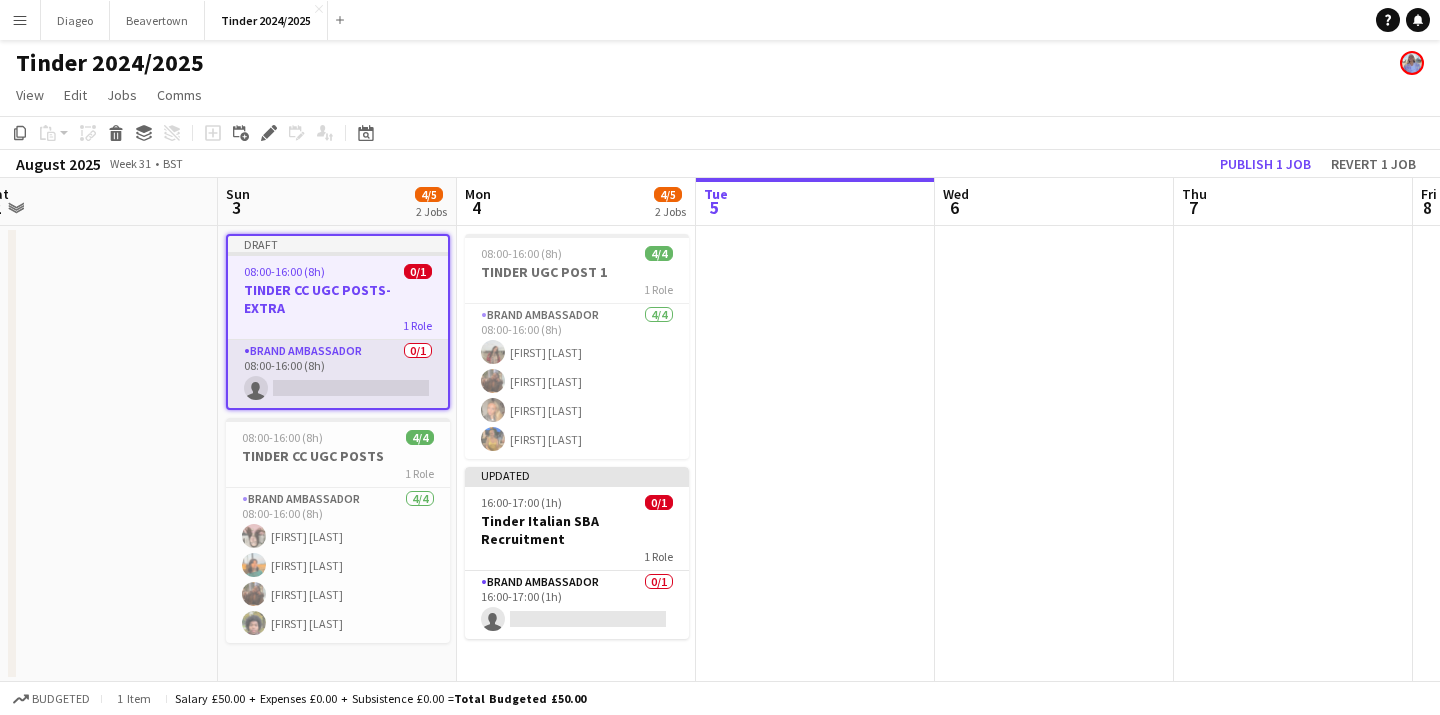 click on "Brand Ambassador   0/1   08:00-16:00 (8h)
single-neutral-actions" at bounding box center [338, 374] 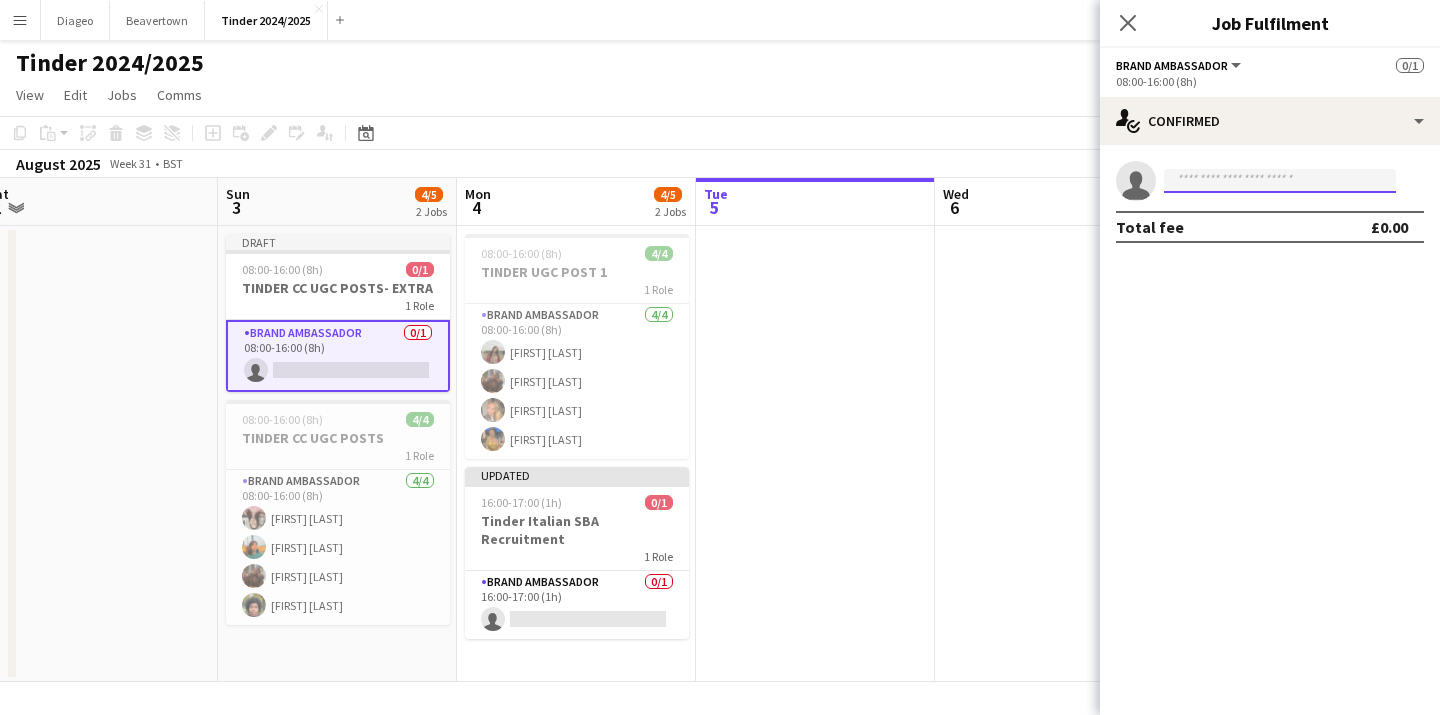 click at bounding box center (1280, 181) 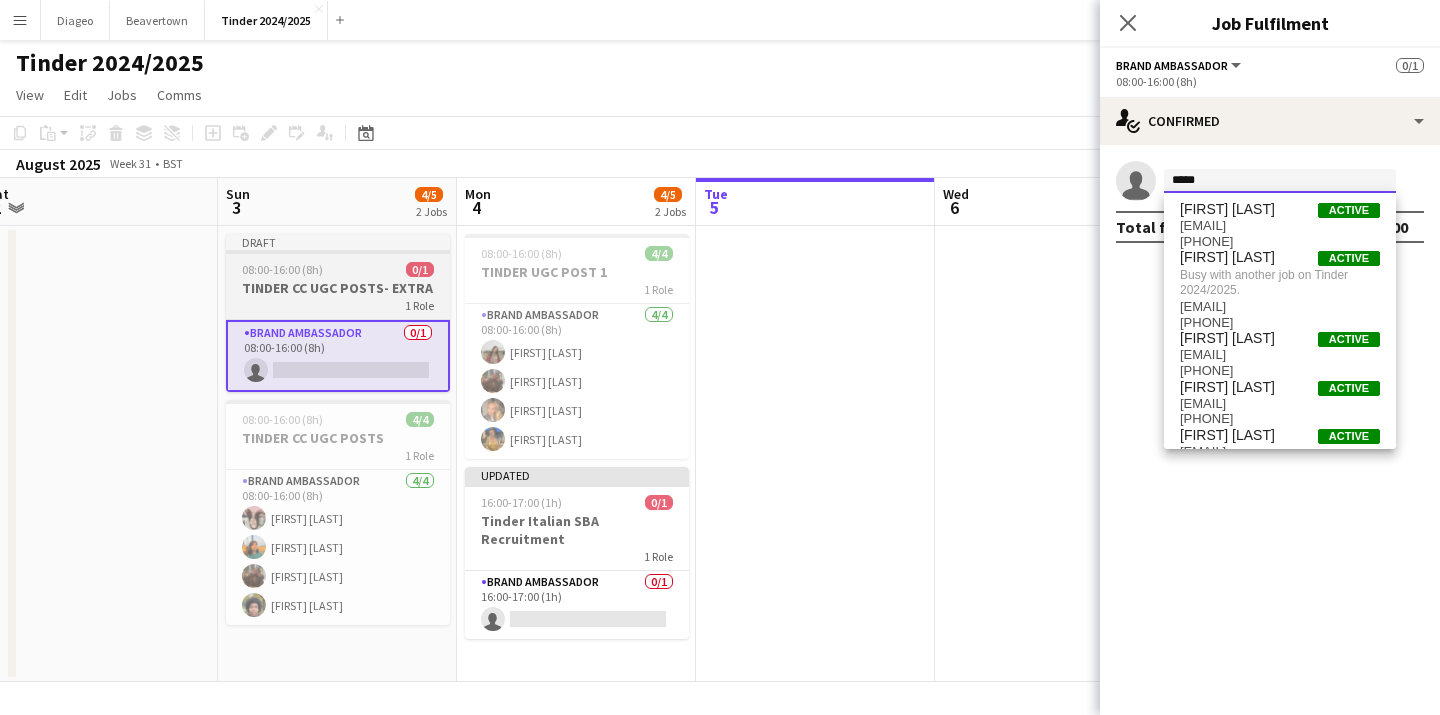 type on "*****" 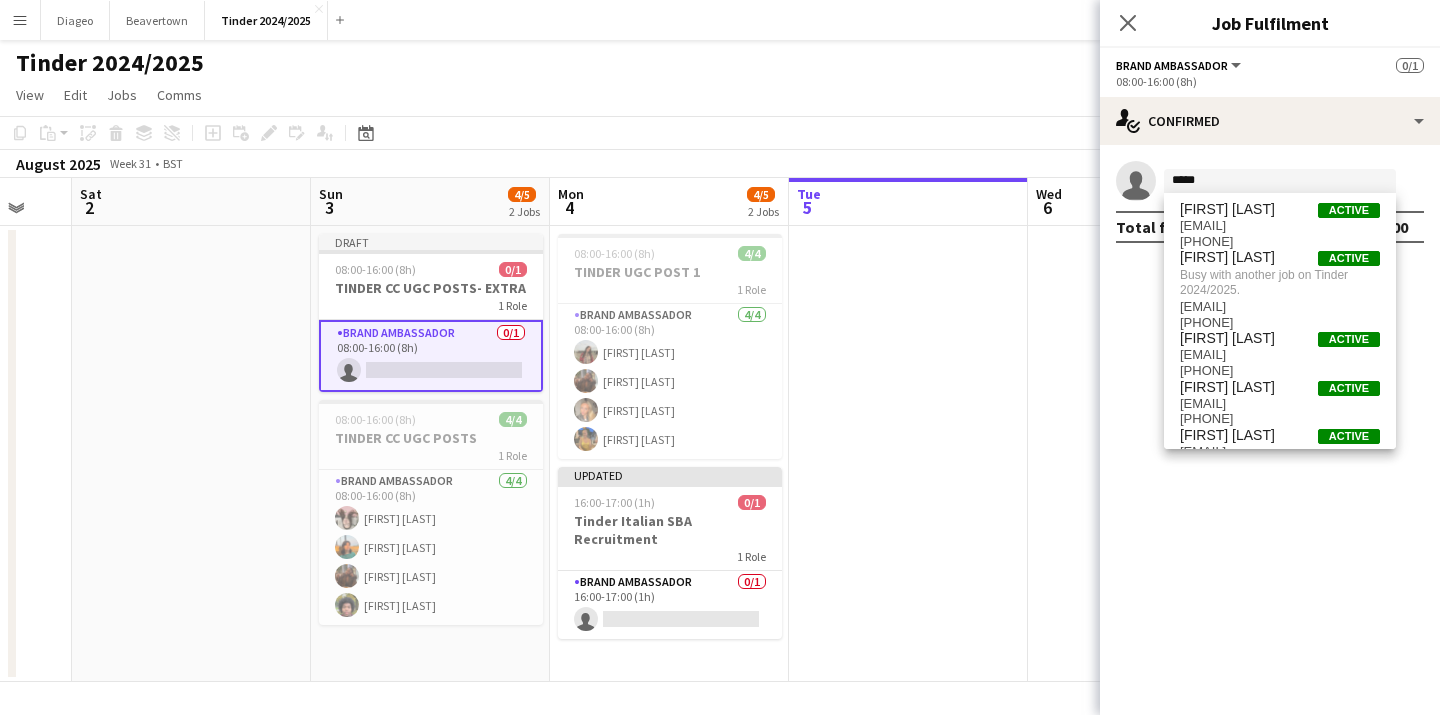 drag, startPoint x: 362, startPoint y: 252, endPoint x: 460, endPoint y: 265, distance: 98.85848 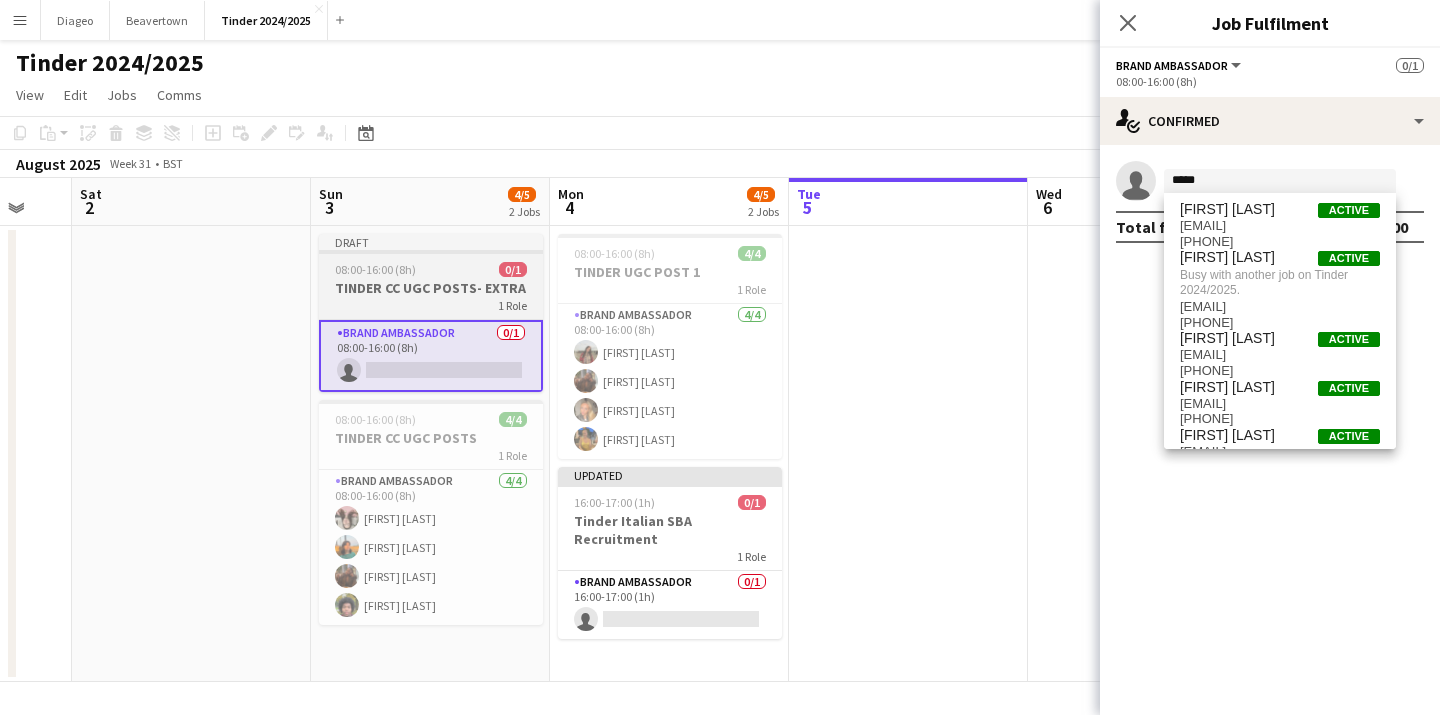 scroll, scrollTop: 0, scrollLeft: 401, axis: horizontal 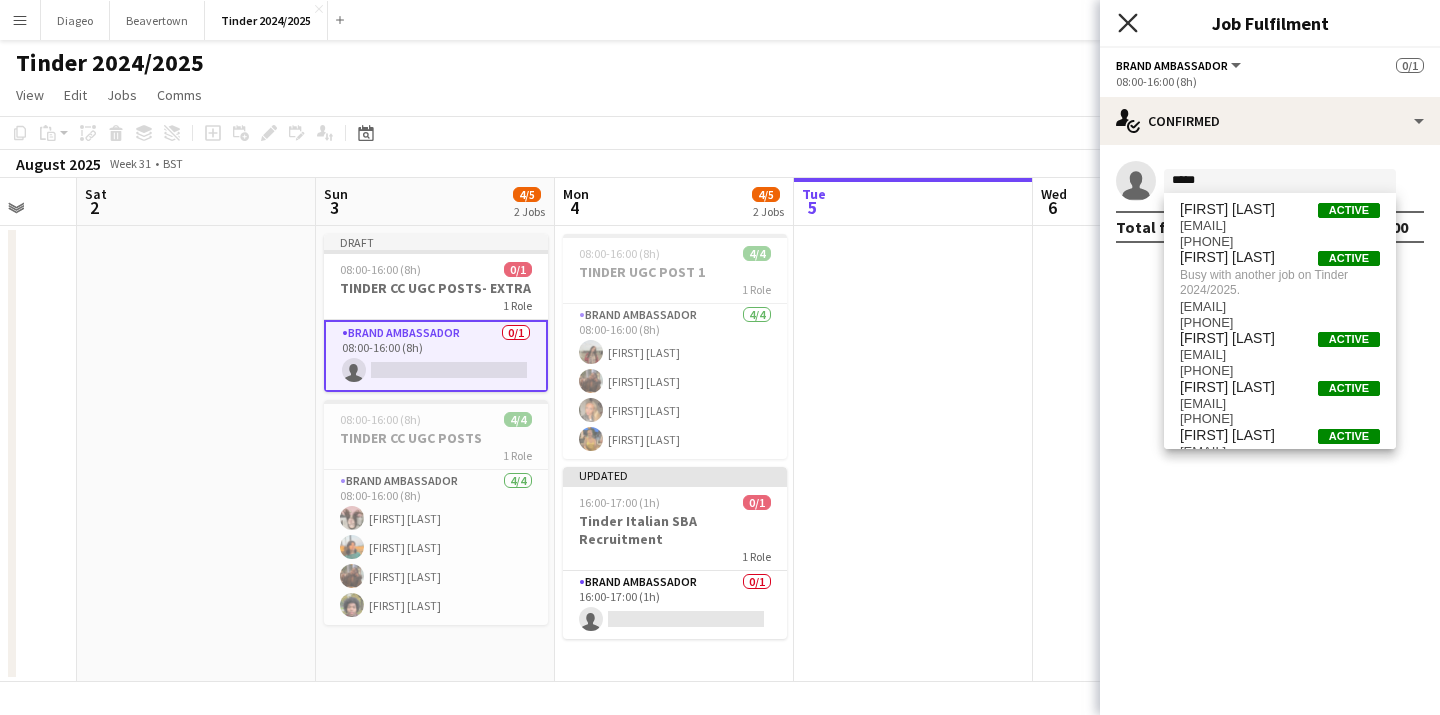 click on "Close pop-in" 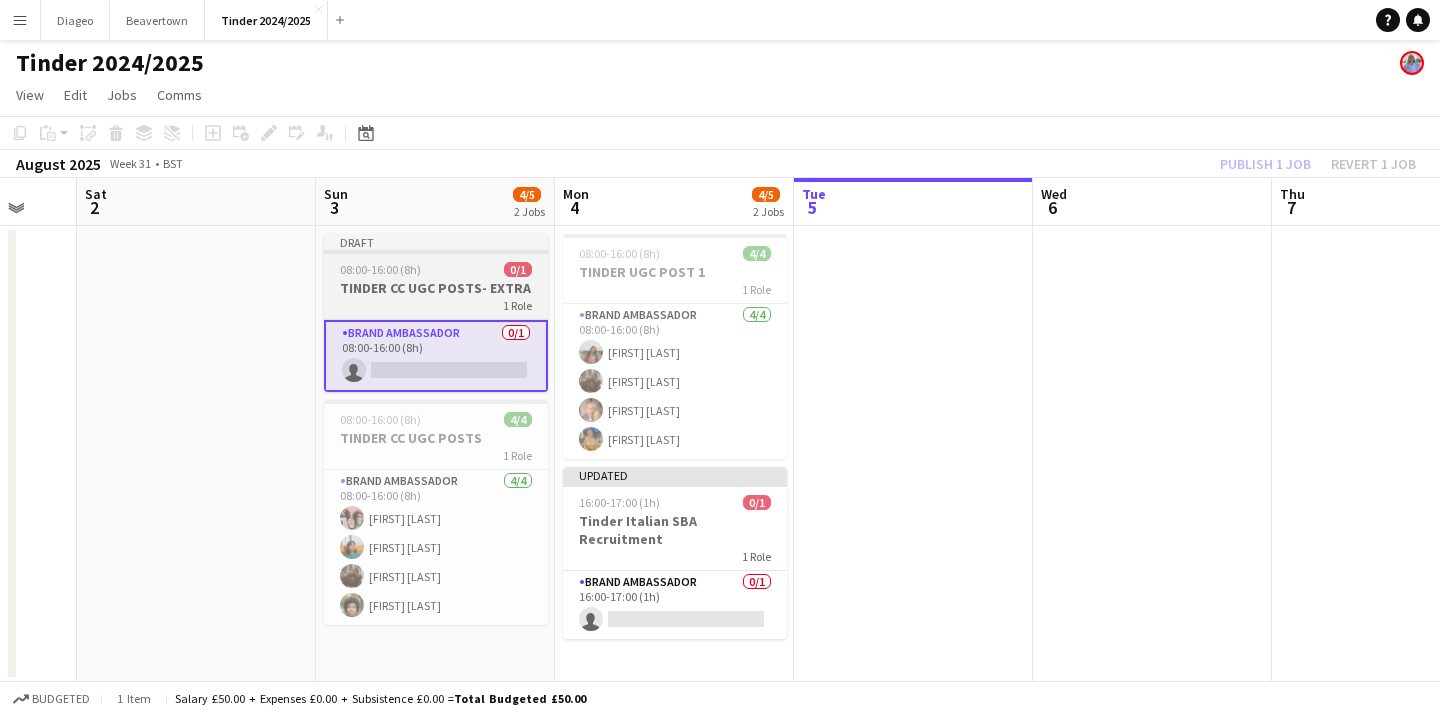 click on "Draft" at bounding box center [436, 242] 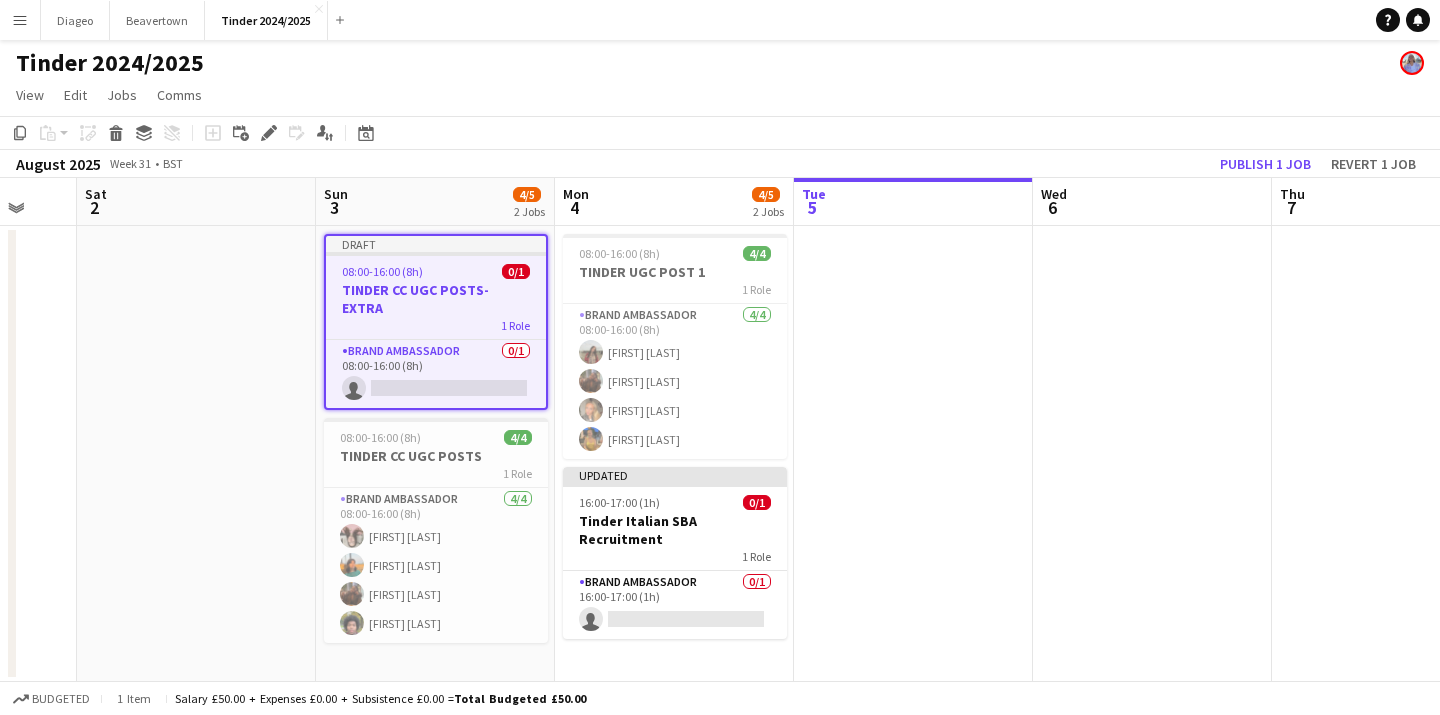 click on "TINDER CC UGC POSTS- EXTRA" at bounding box center [436, 299] 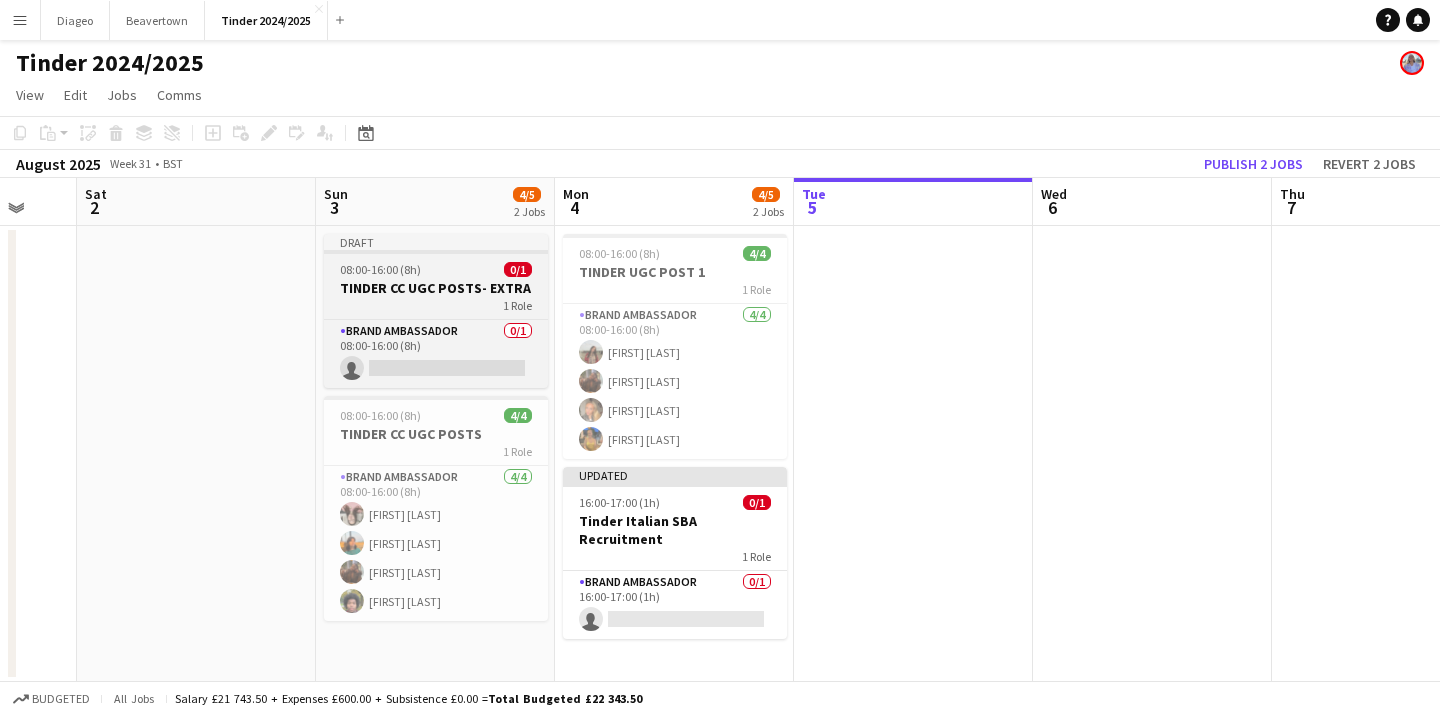 click on "TINDER CC UGC POSTS- EXTRA" at bounding box center [436, 288] 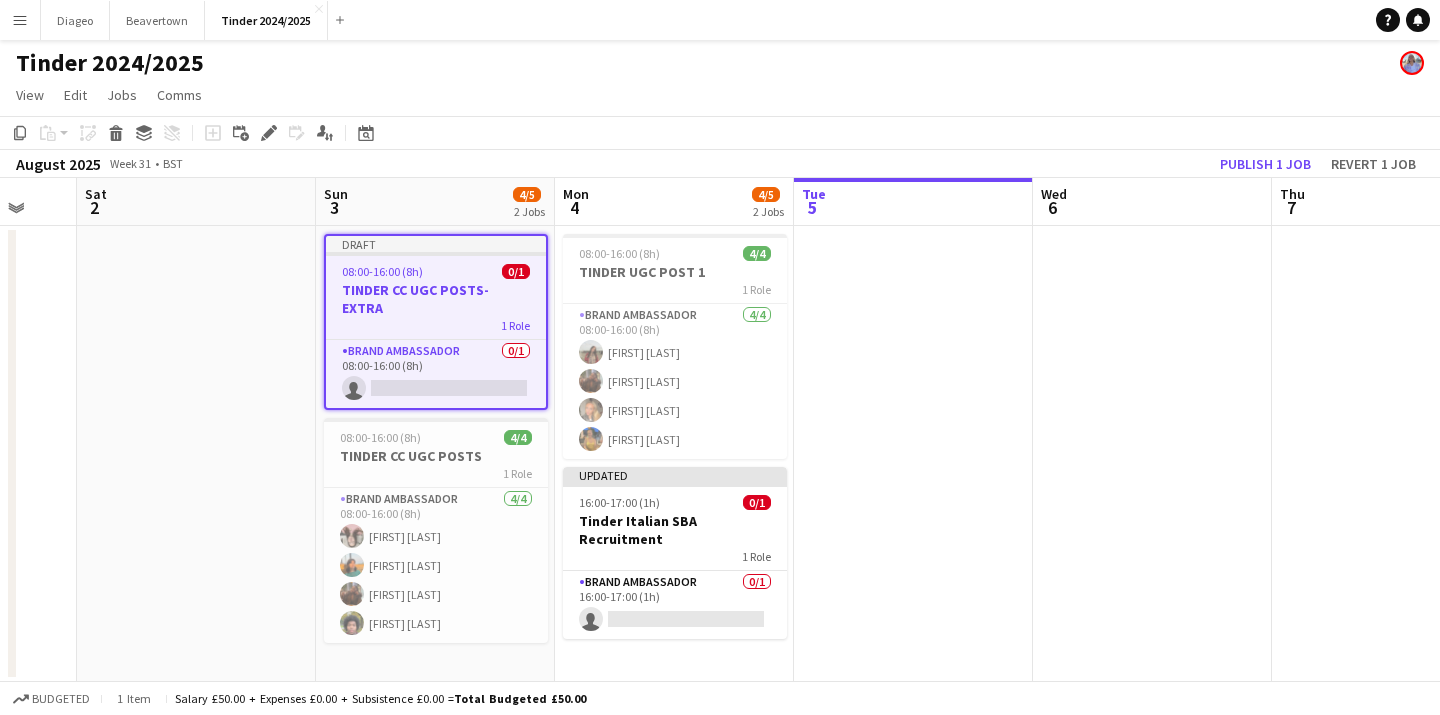 click on "Copy
Paste
Paste
Command
V Paste with crew
Command
Shift
V
Paste linked Job
Delete
Group
Ungroup
Add job
Add linked Job
Edit
Edit linked Job
Applicants
Date picker
AUG 2025 AUG 2025 Monday M Tuesday T Wednesday W Thursday T Friday F Saturday S Sunday S  AUG   1   2   3   4   5   6   7   8   9   10   11   12   13   14   15   16   17   18   19   20   21   22   23   24   25" 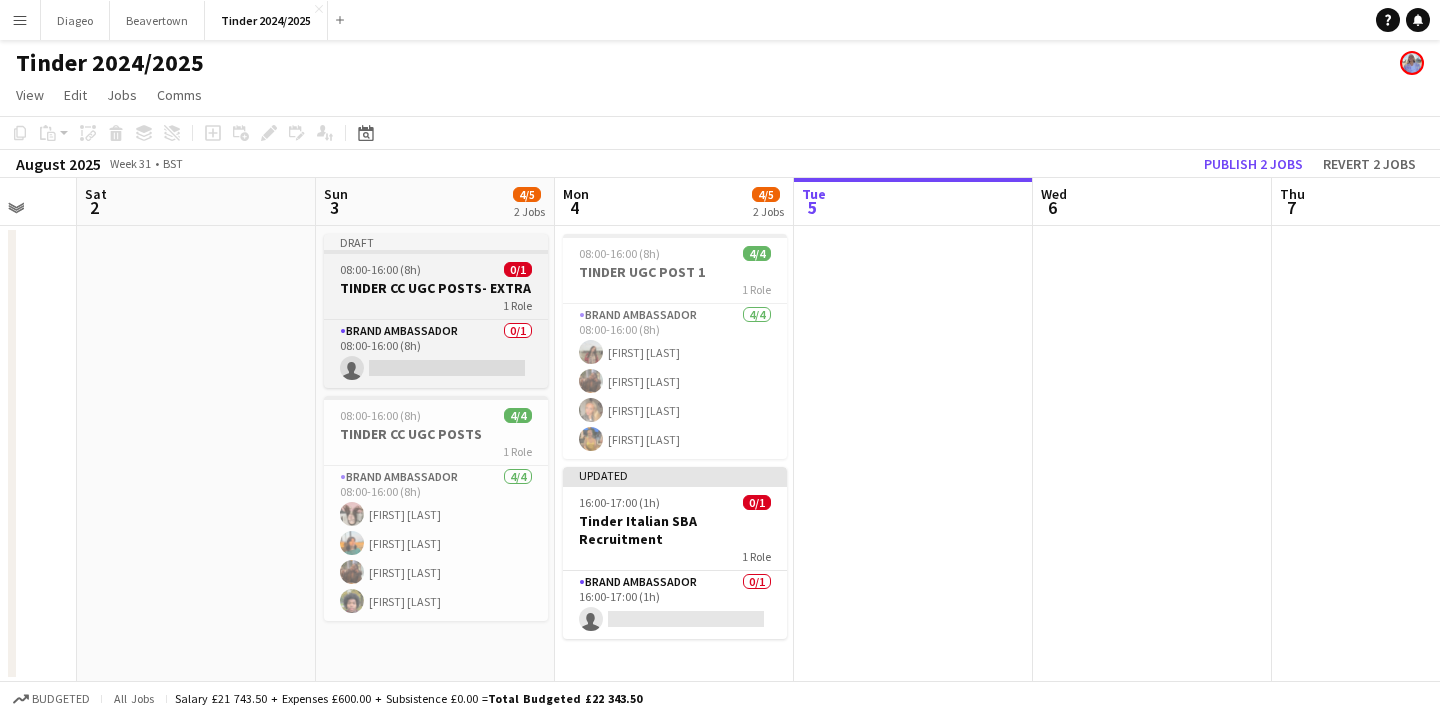 click on "Draft   08:00-16:00 (8h)    0/1   TINDER CC UGC POSTS- EXTRA    1 Role   Brand Ambassador   0/1   08:00-16:00 (8h)
single-neutral-actions" at bounding box center (436, 311) 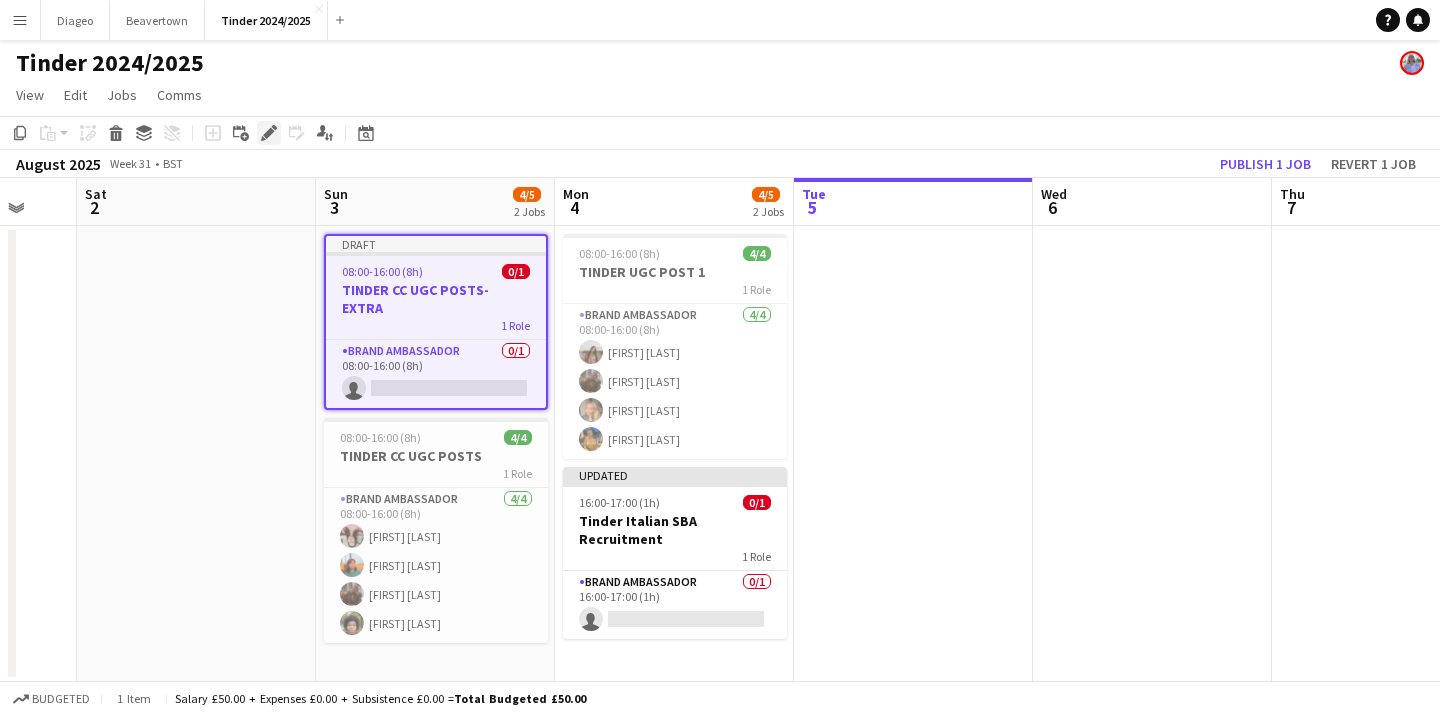 click on "Edit" 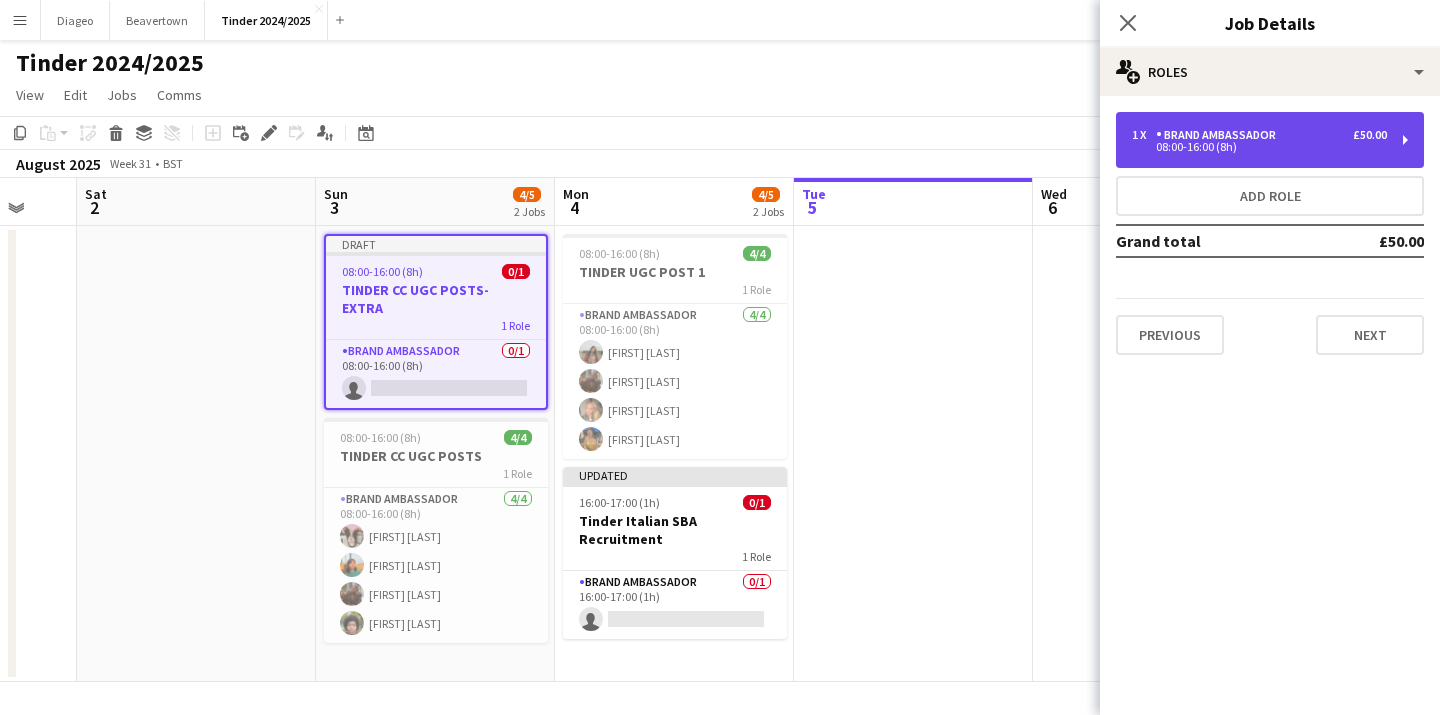 click on "1 x   Brand Ambassador   £50.00   08:00-16:00 (8h)" at bounding box center (1270, 140) 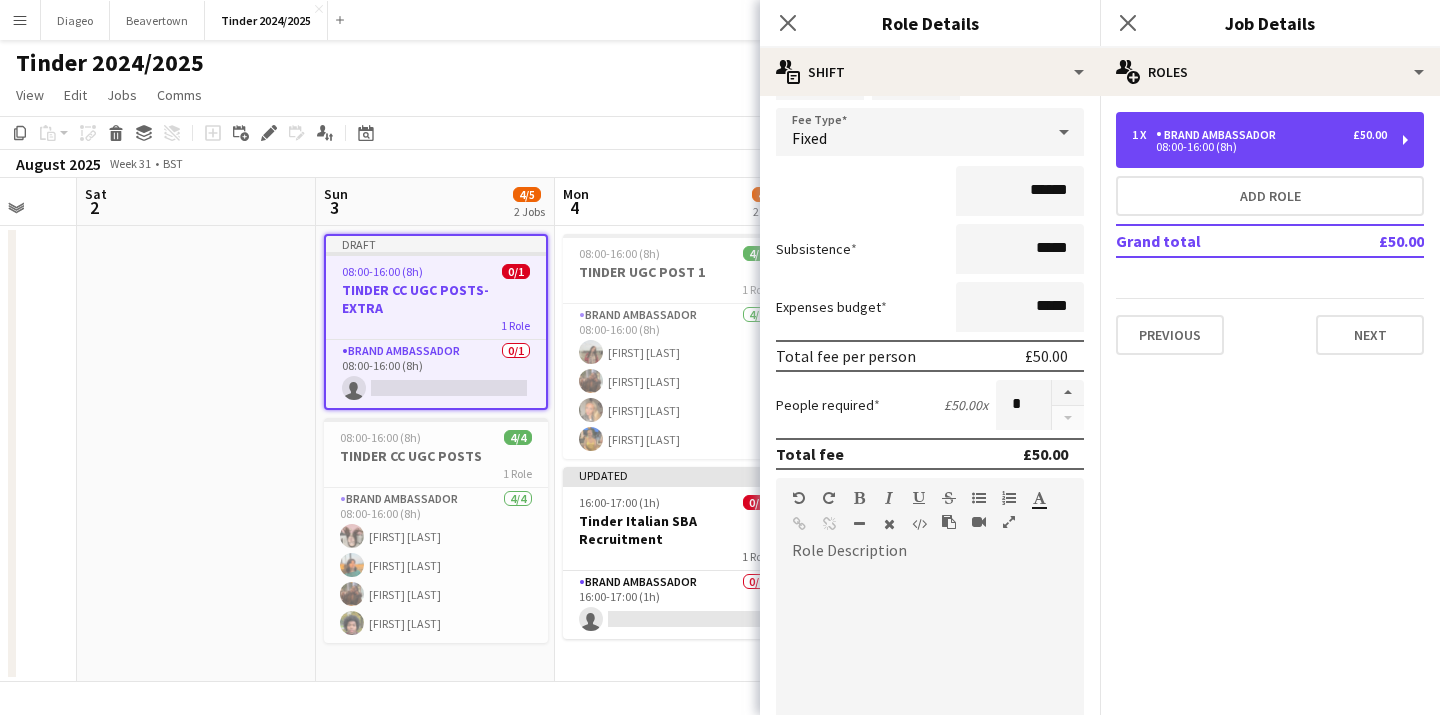 scroll, scrollTop: 147, scrollLeft: 0, axis: vertical 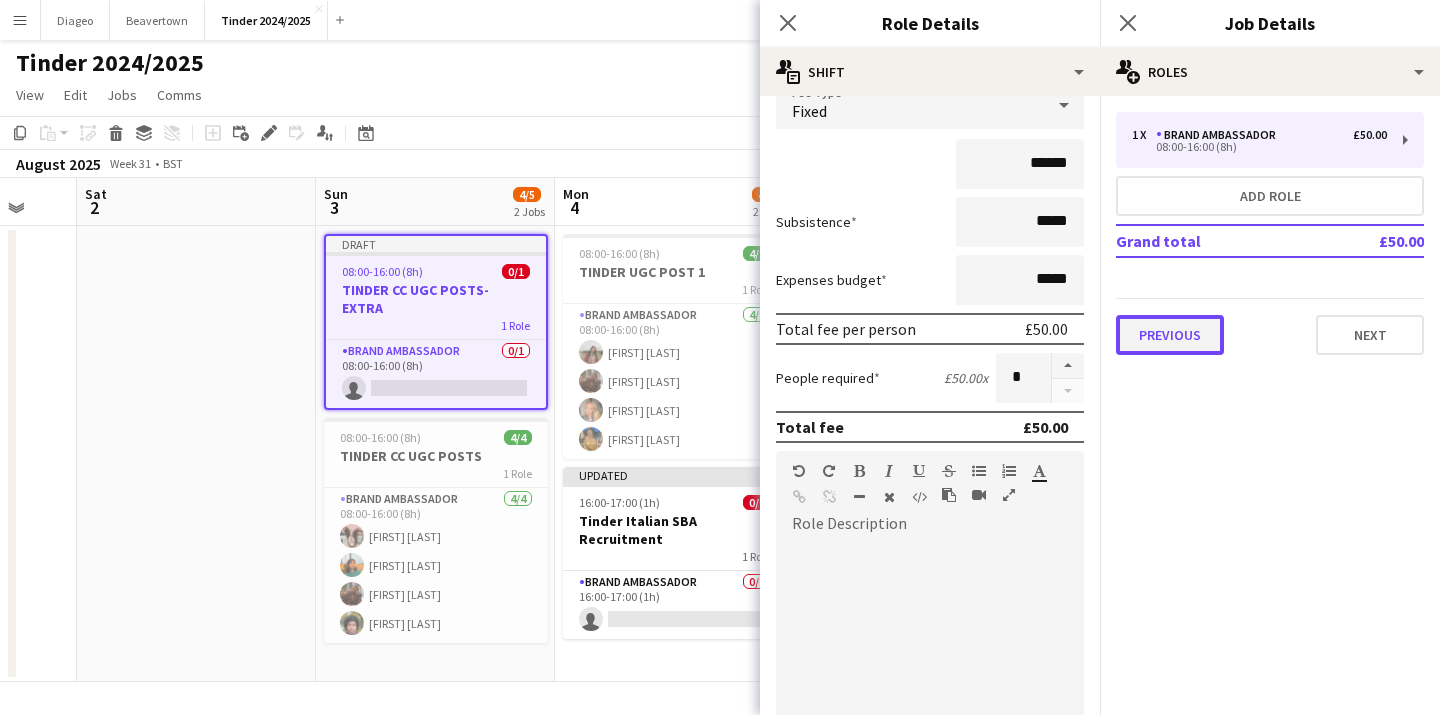 click on "Previous" at bounding box center [1170, 335] 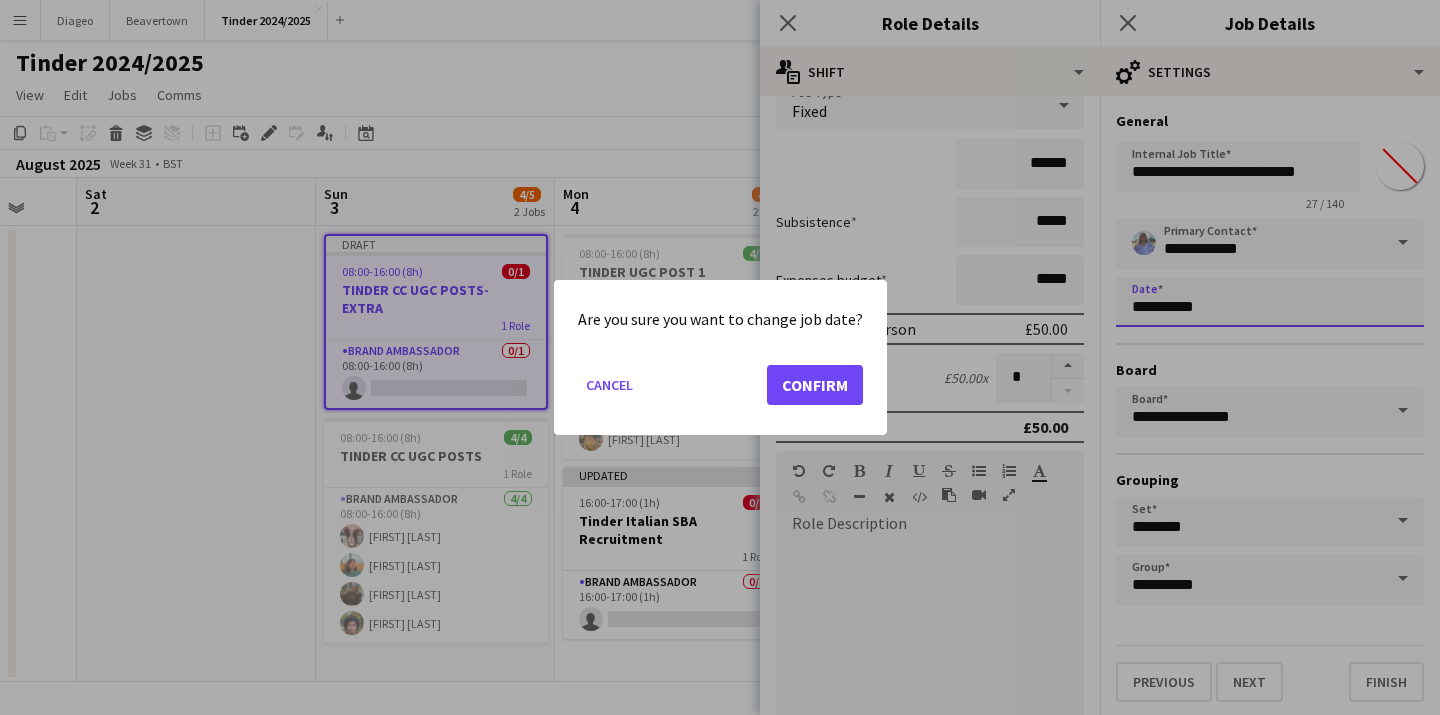 click on "Menu
Boards
Boards   Boards   All jobs   Status
Workforce
Workforce   My Workforce   Recruiting
Comms
Comms
Pay
Pay   Approvals
Platform Settings
Platform Settings   Your settings
Training Academy
Training Academy
Knowledge Base
Knowledge Base
Product Updates
Product Updates   Log Out   Privacy   Diageo
Close
Beavertown
Close
Tinder 2024/2025
Close
Add
Help
Notifications
Tinder 2024/2025   View  Day view expanded Day view collapsed Month view Date picker Jump to today Expand Linked Jobs  Edit  Copy" at bounding box center (720, 358) 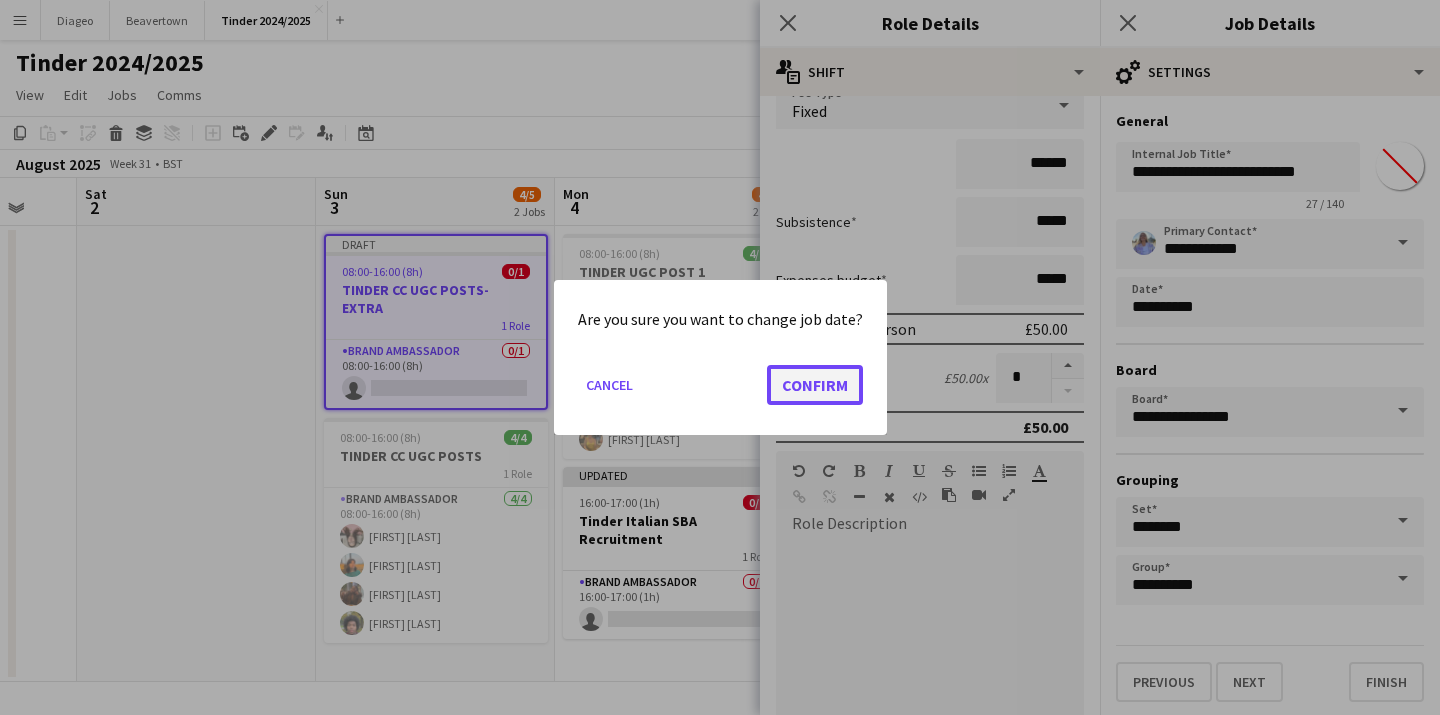 click on "Confirm" 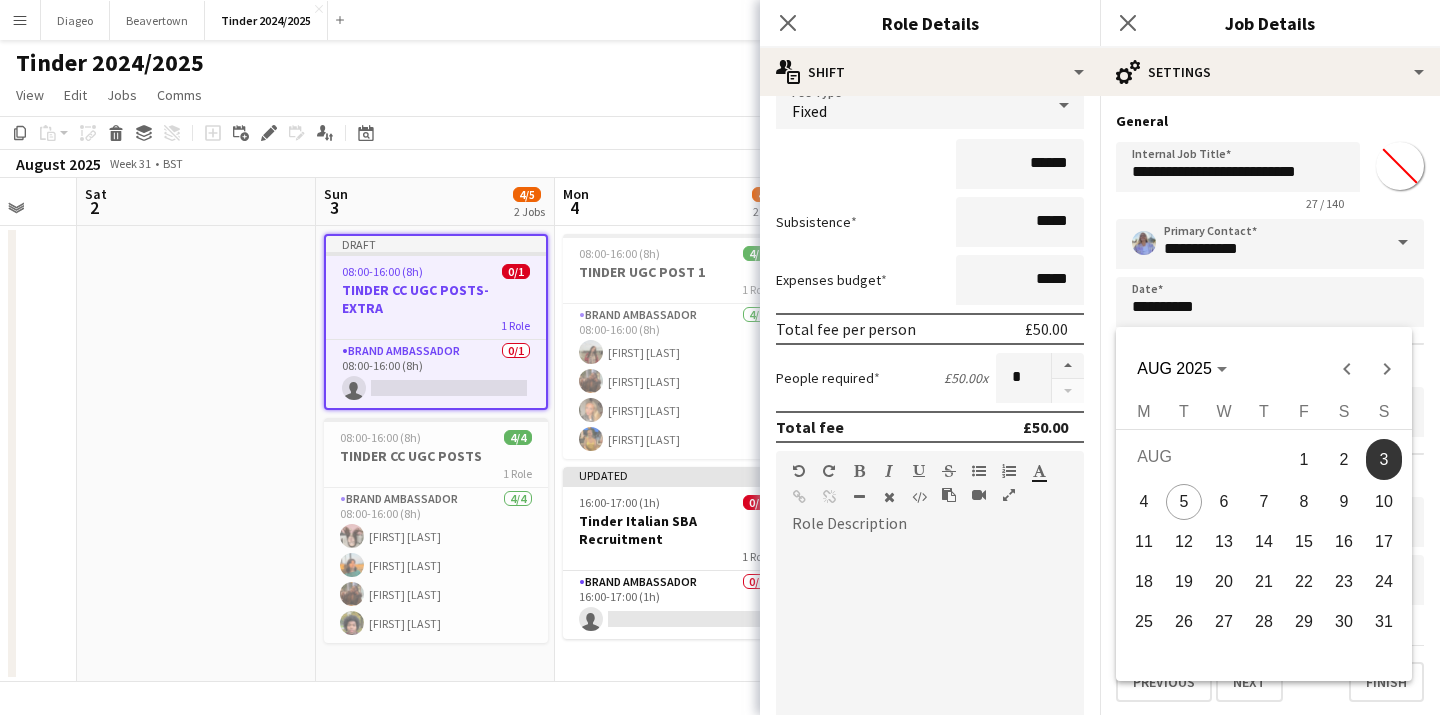 click on "2" at bounding box center [1344, 459] 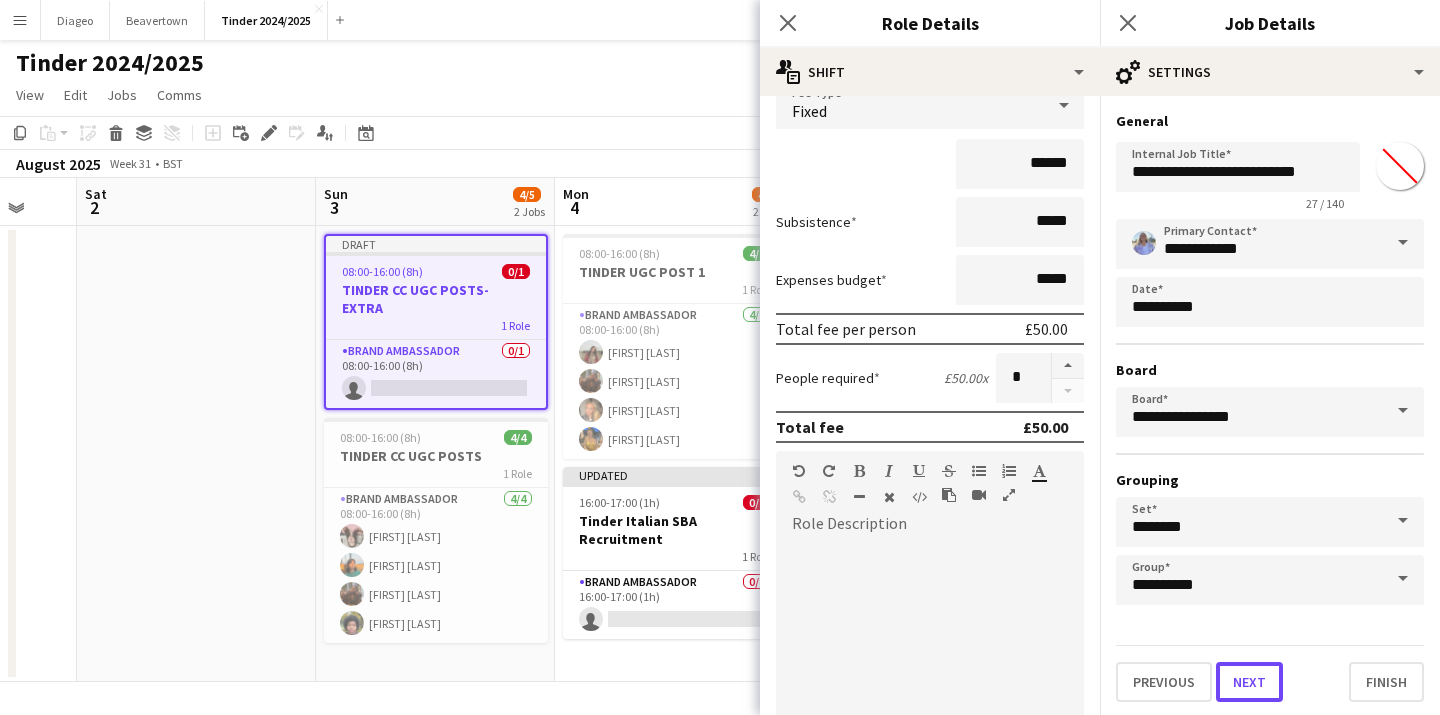 click on "Next" at bounding box center (1249, 682) 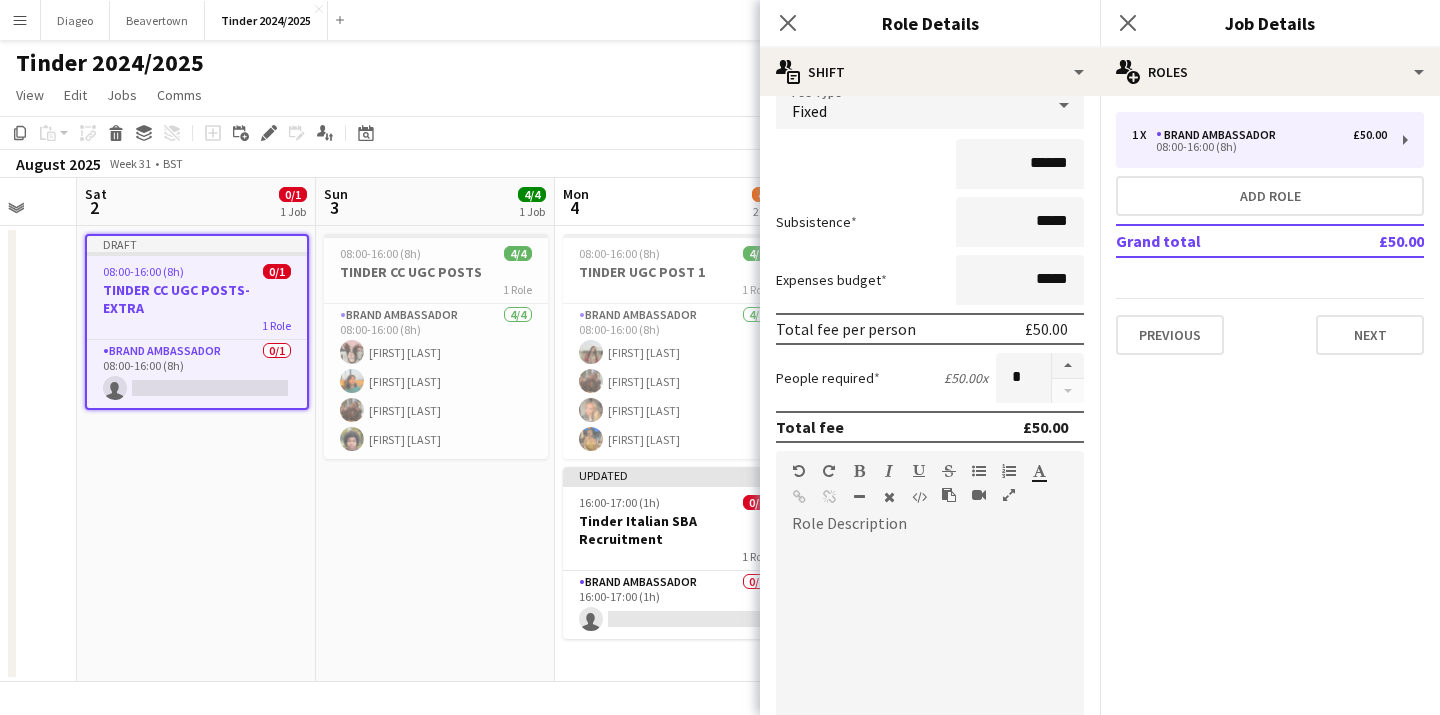 click on "1 x   Brand Ambassador   £50.00   08:00-16:00 (8h)   Add role   Grand total   £50.00   Previous   Next" at bounding box center [1270, 233] 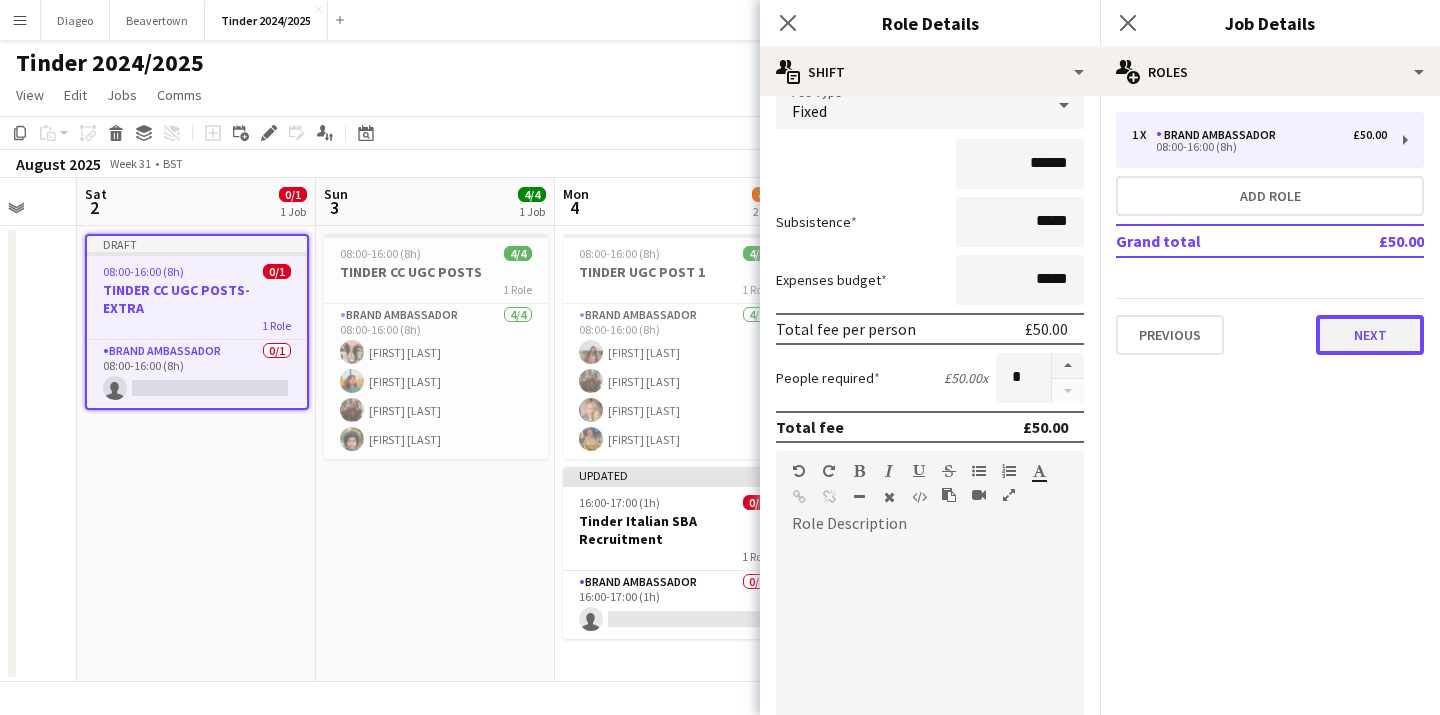 click on "Next" at bounding box center (1370, 335) 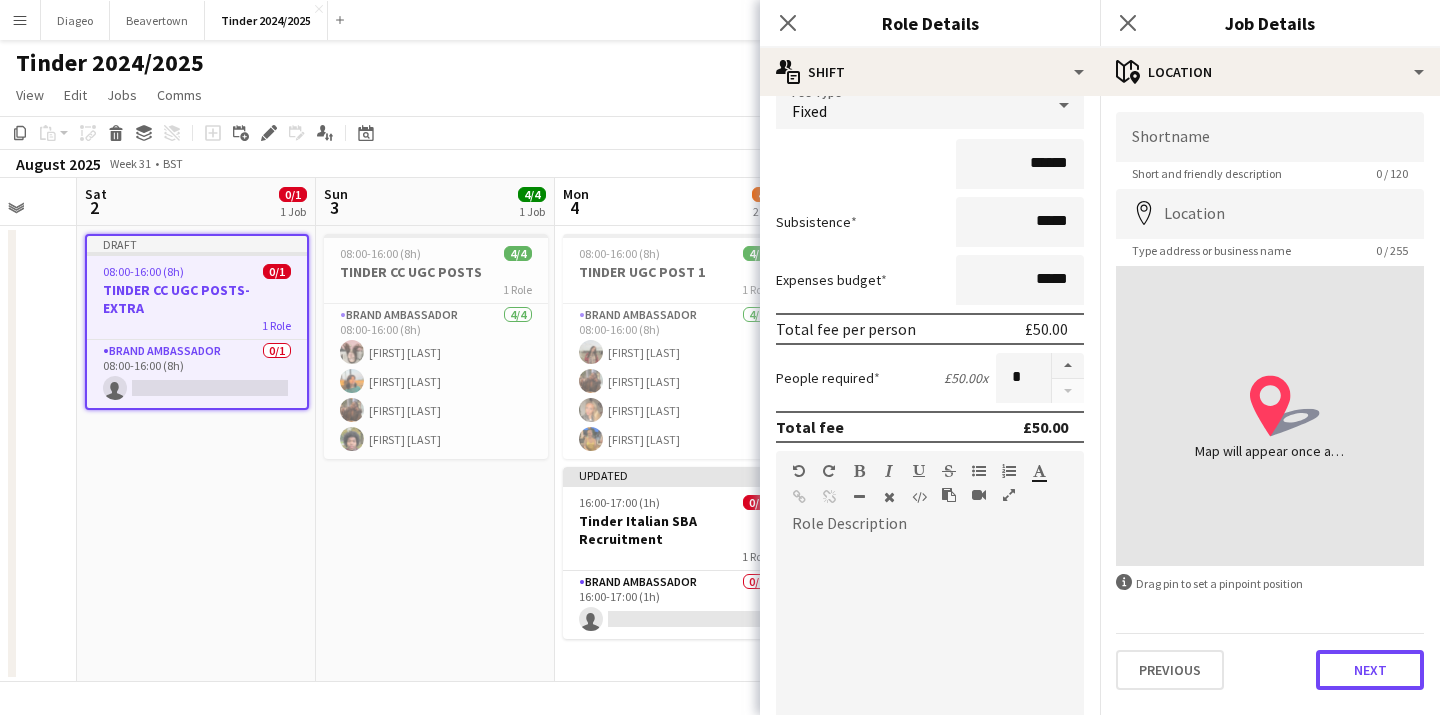 click on "Next" at bounding box center [1370, 670] 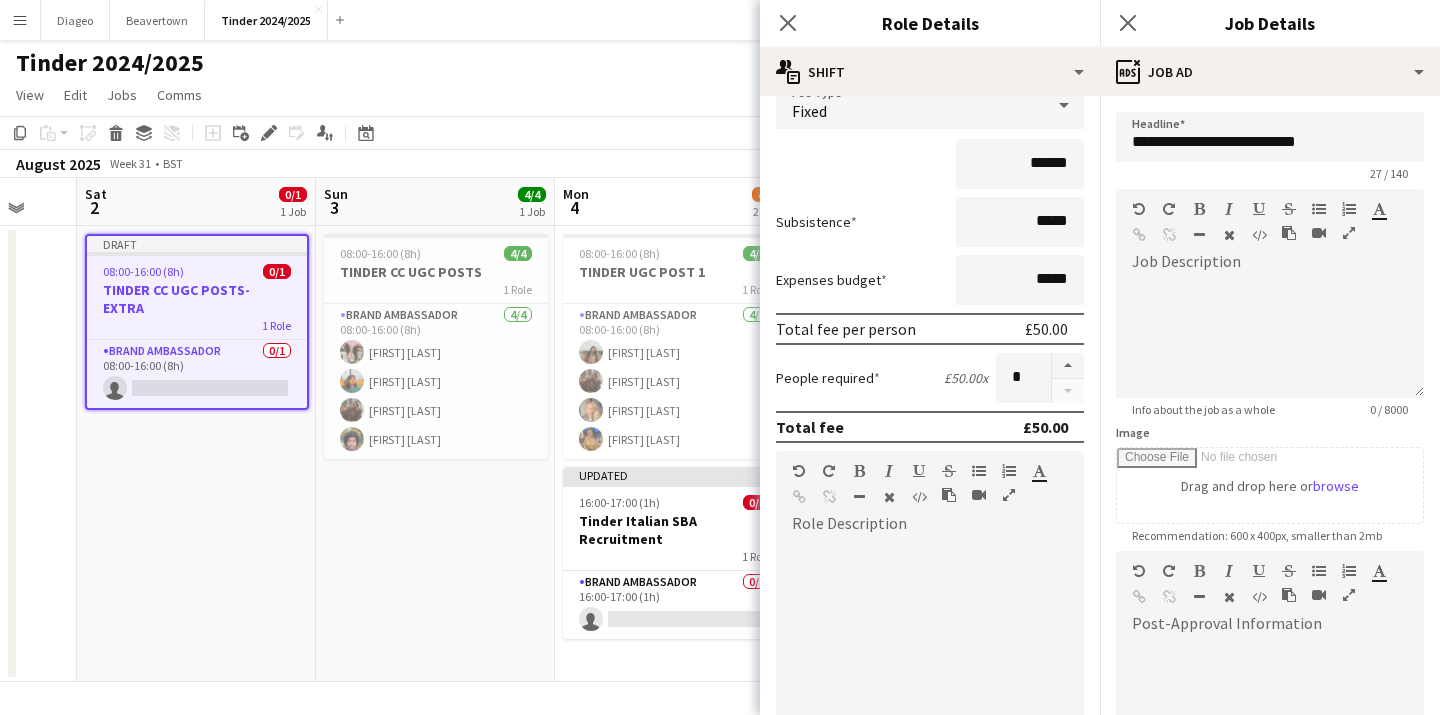 scroll, scrollTop: 273, scrollLeft: 0, axis: vertical 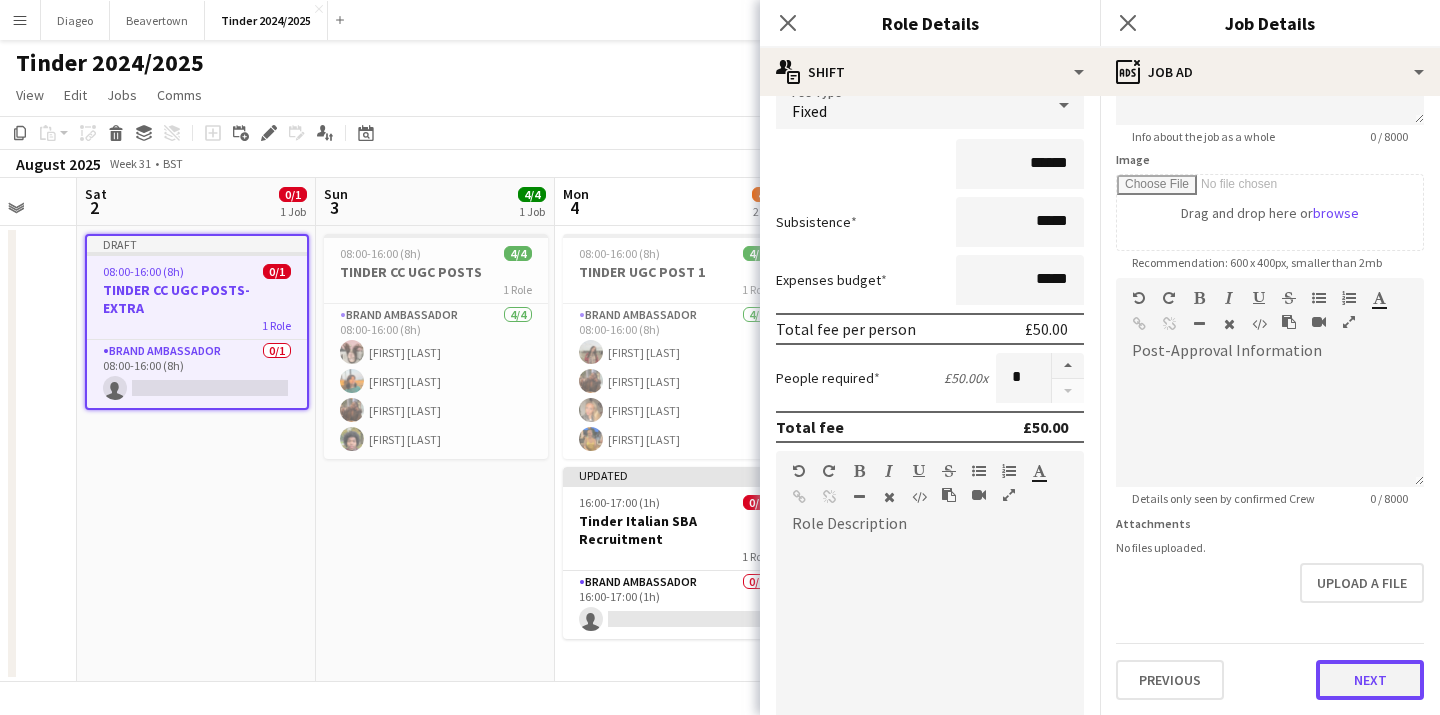 click on "Next" at bounding box center (1370, 680) 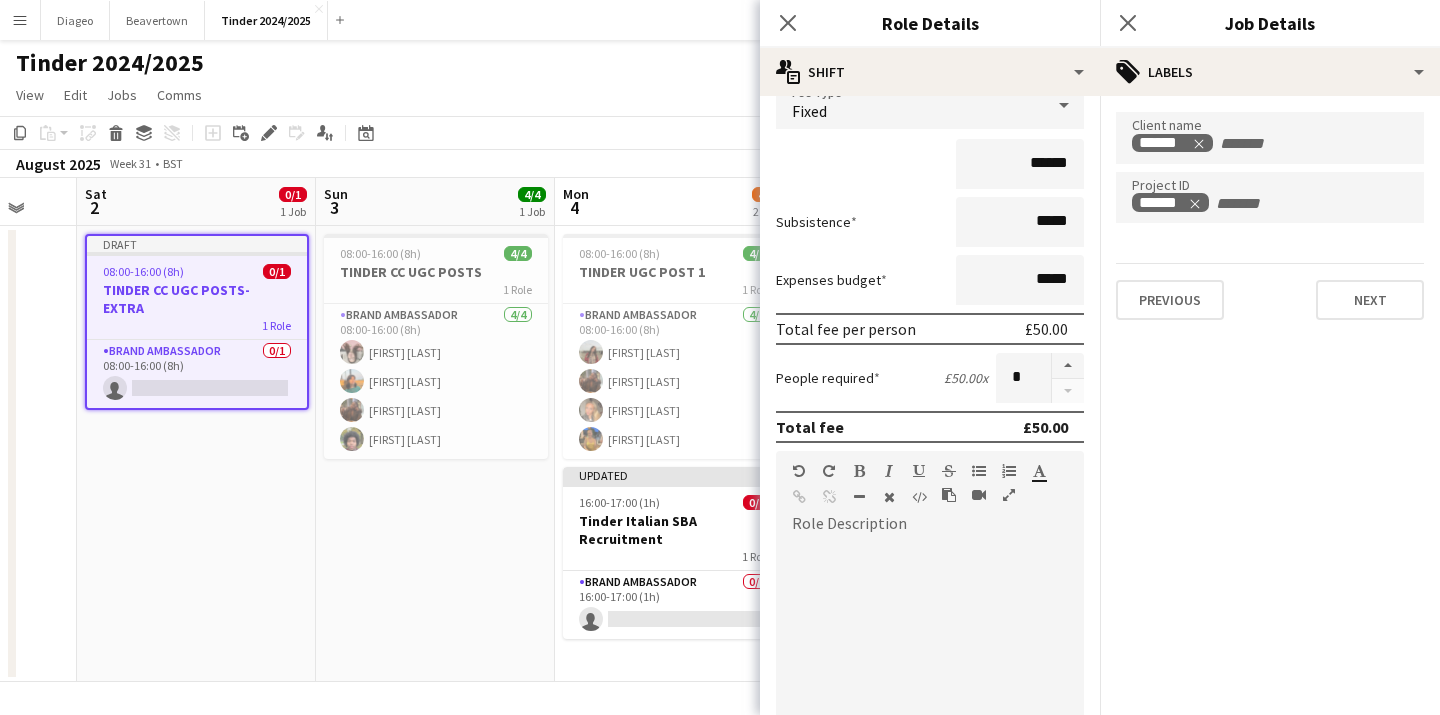 scroll, scrollTop: 0, scrollLeft: 0, axis: both 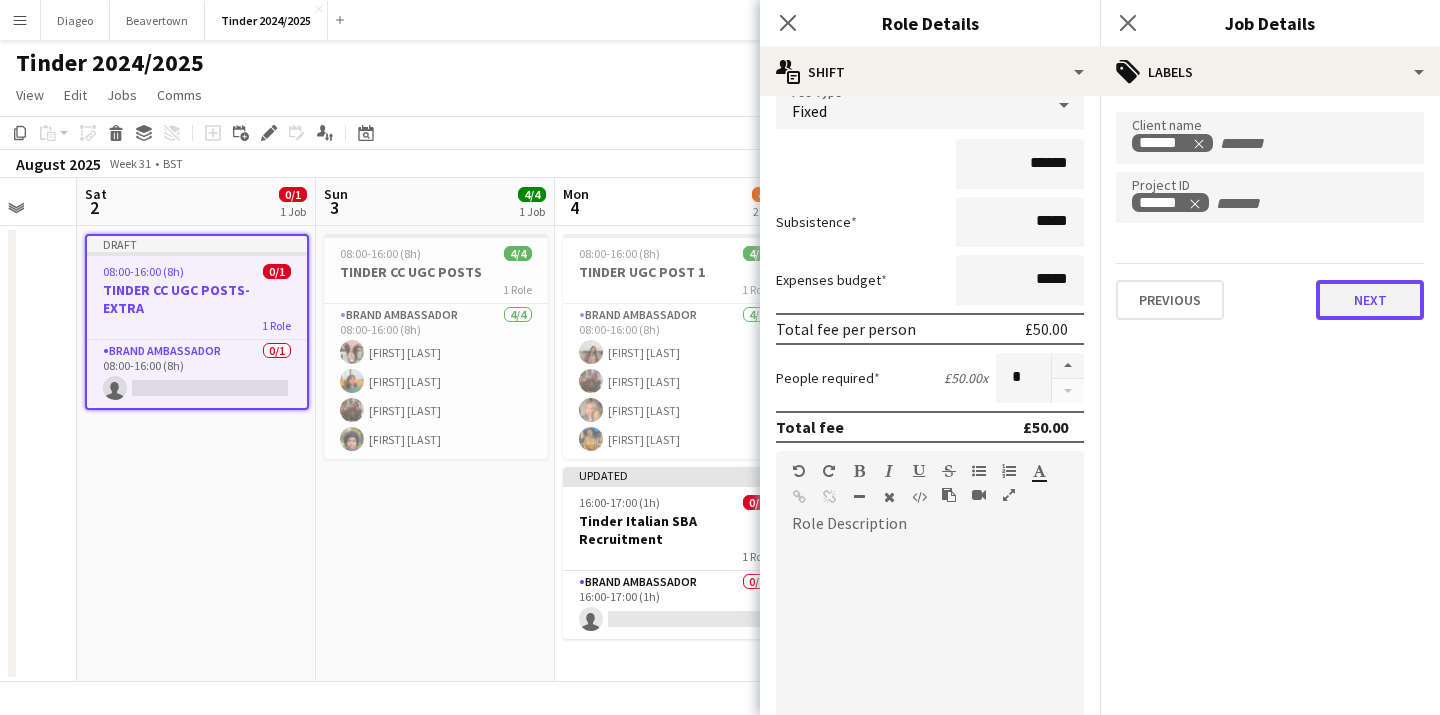 click on "Next" at bounding box center [1370, 300] 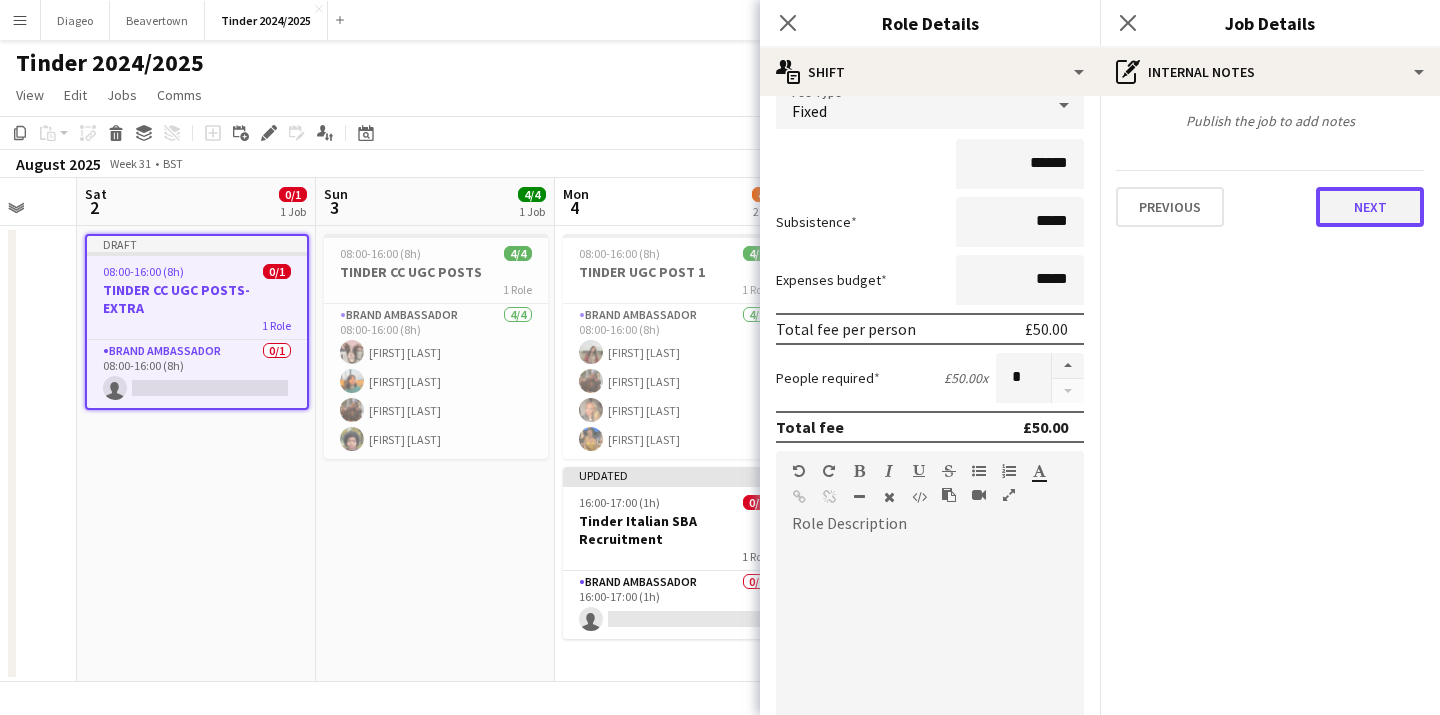 click on "Next" at bounding box center [1370, 207] 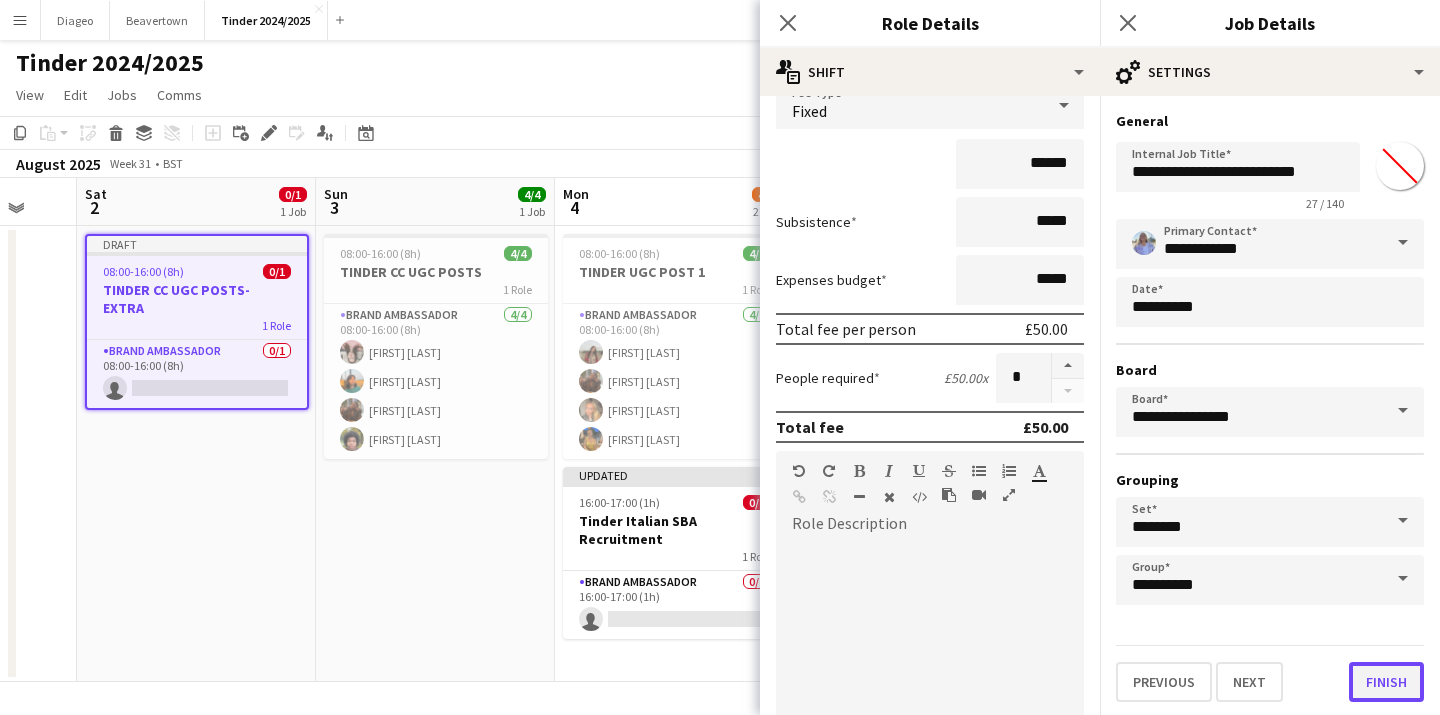 click on "Finish" at bounding box center (1386, 682) 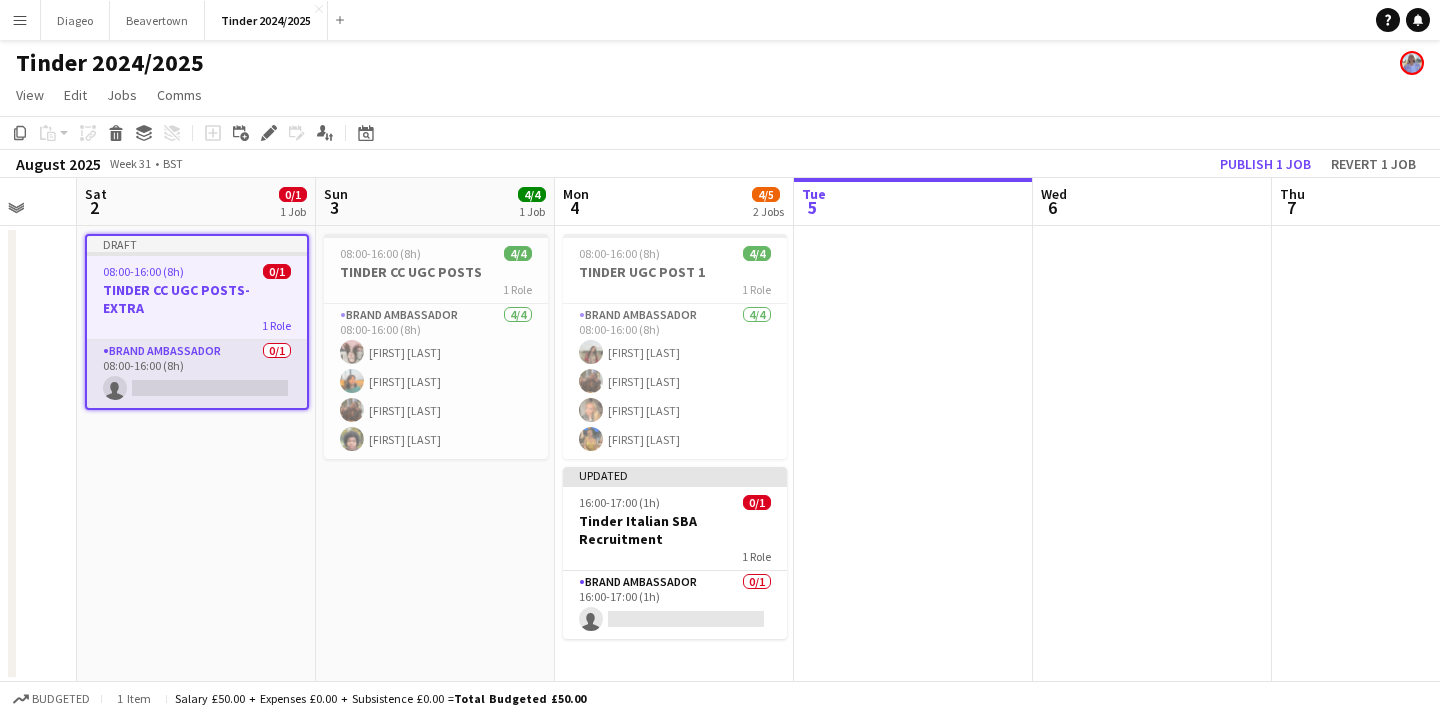 click on "Brand Ambassador   0/1   08:00-16:00 (8h)
single-neutral-actions" at bounding box center (197, 374) 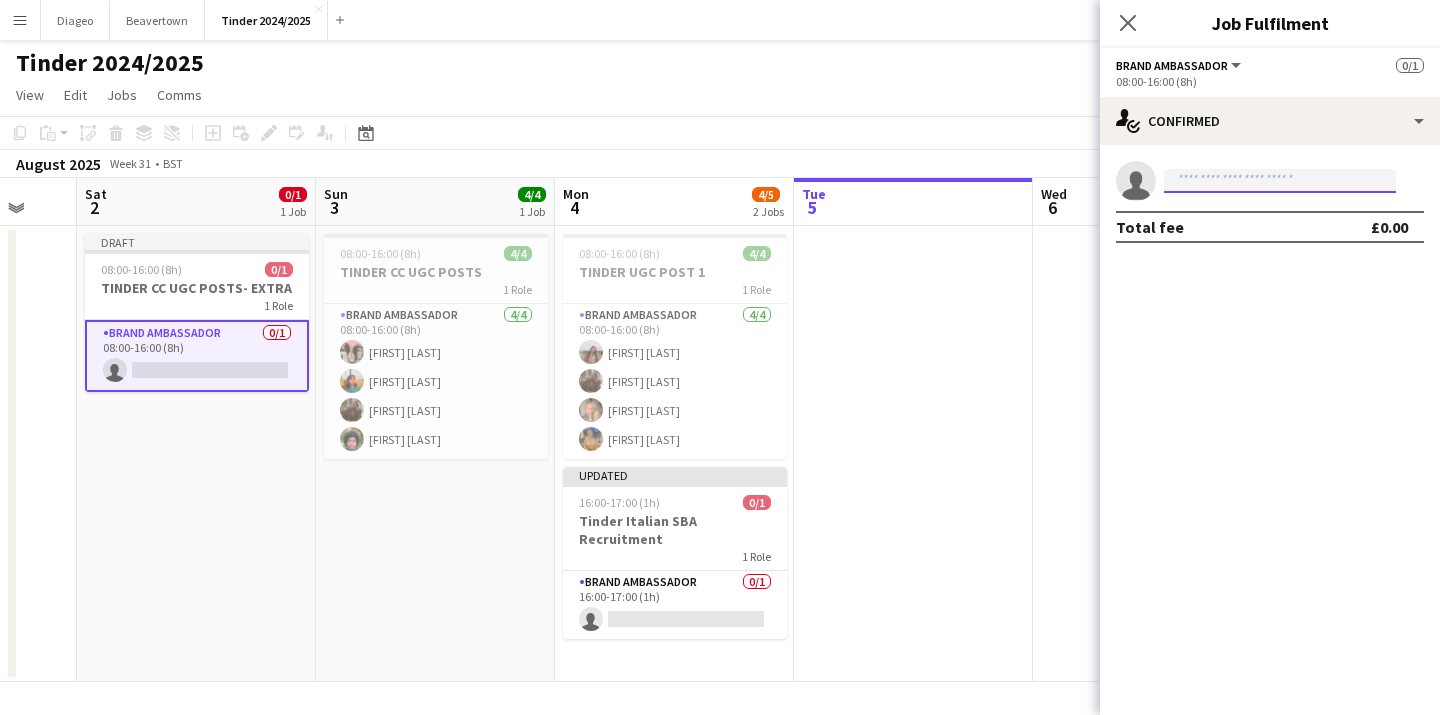 click at bounding box center (1280, 181) 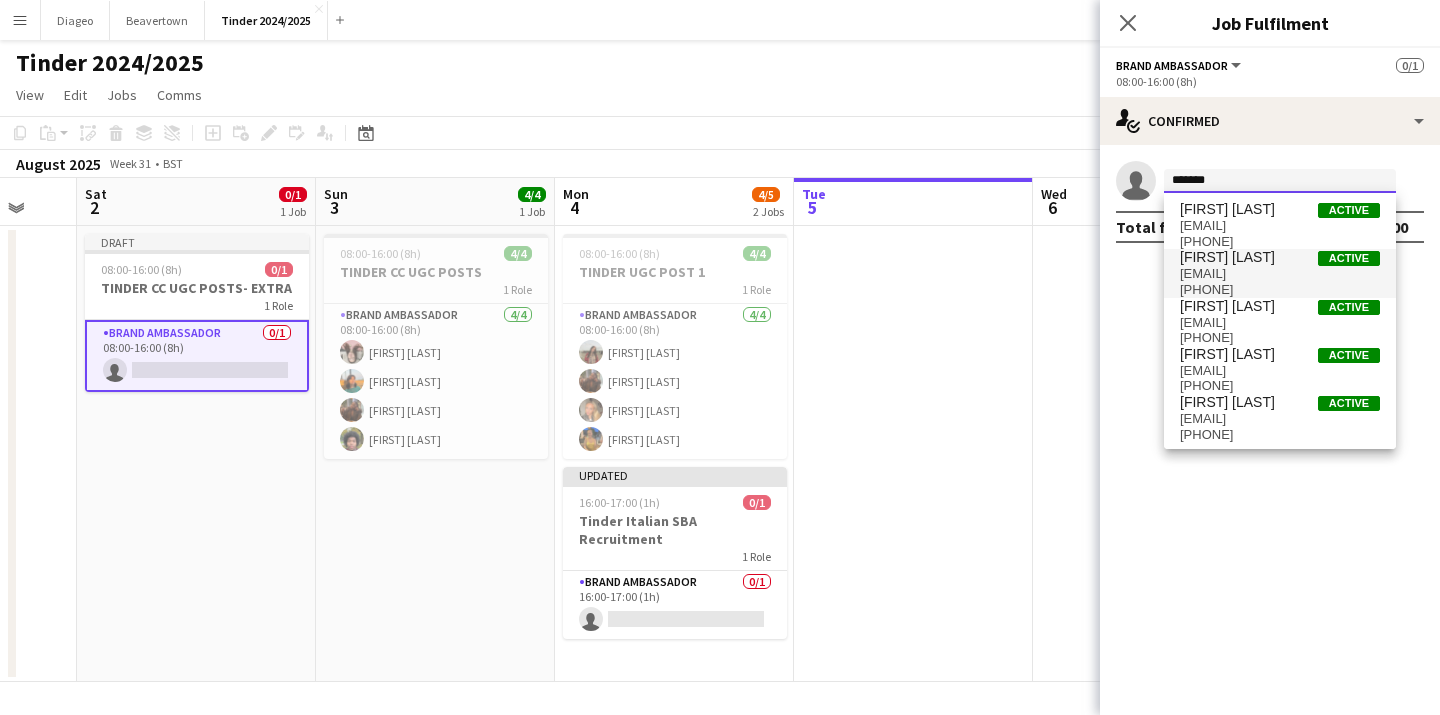 type on "*******" 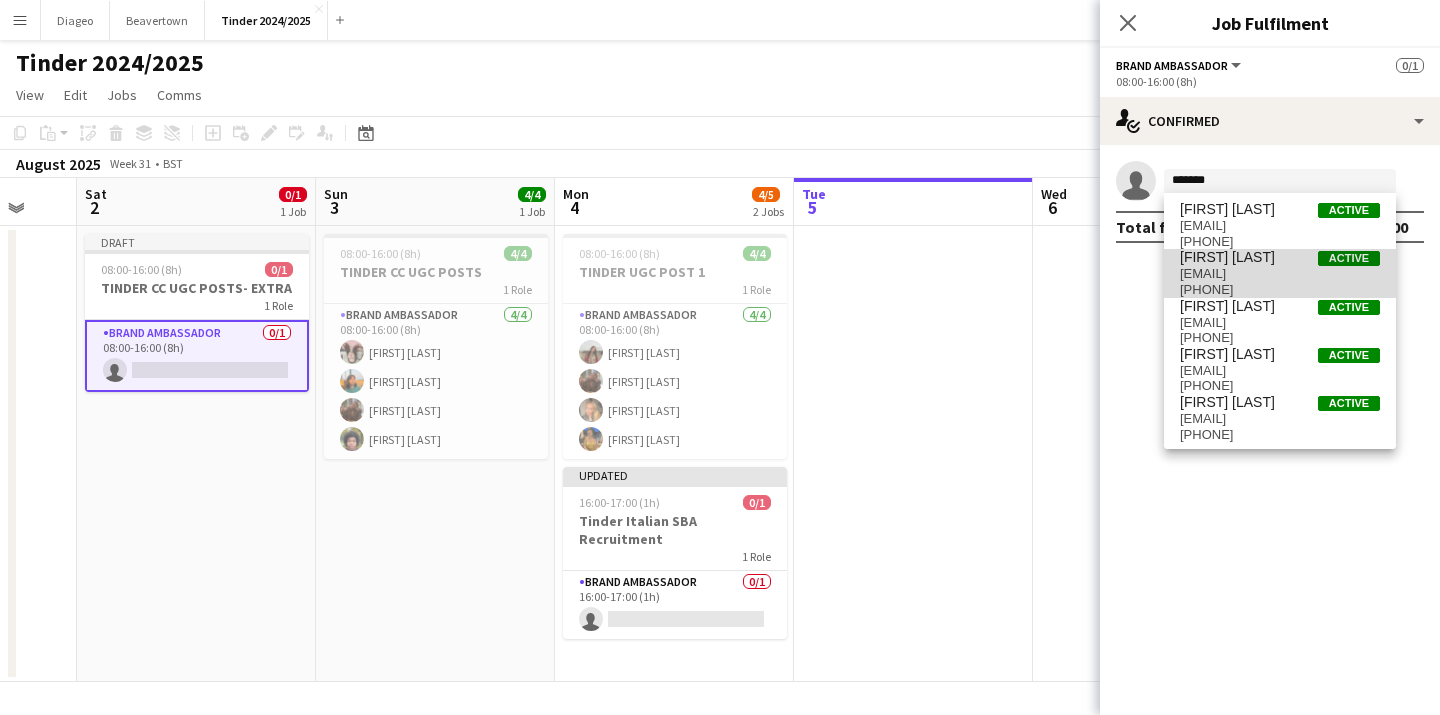 click on "[FIRST] [LAST]  Active" at bounding box center (1280, 257) 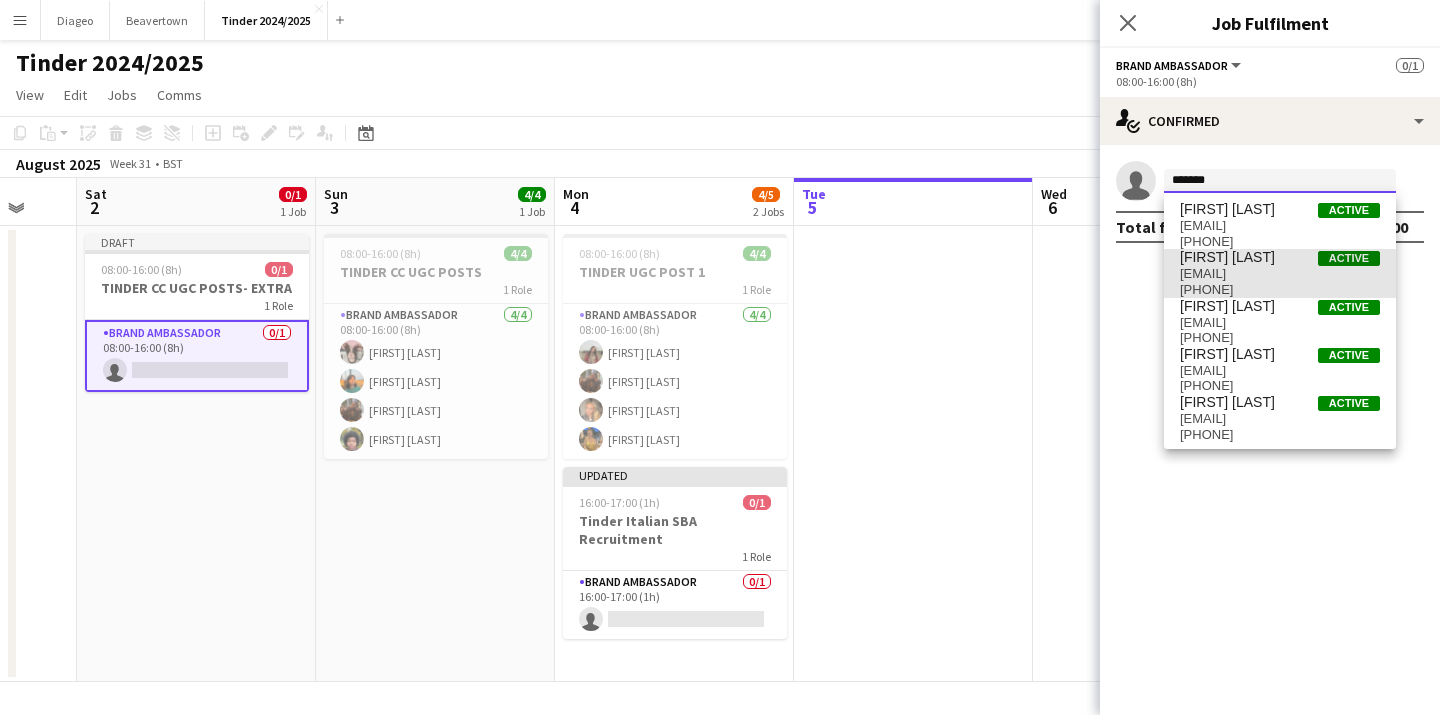 type 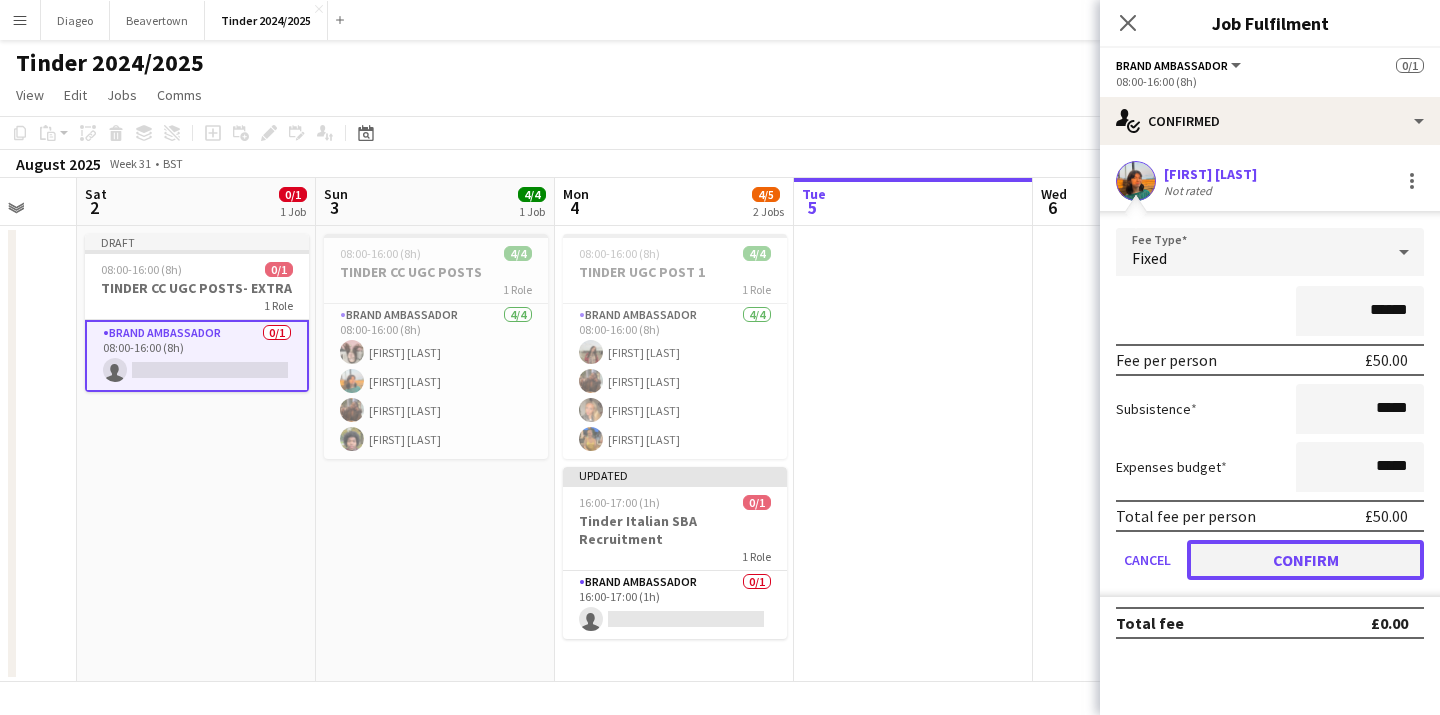 click on "Confirm" at bounding box center (1305, 560) 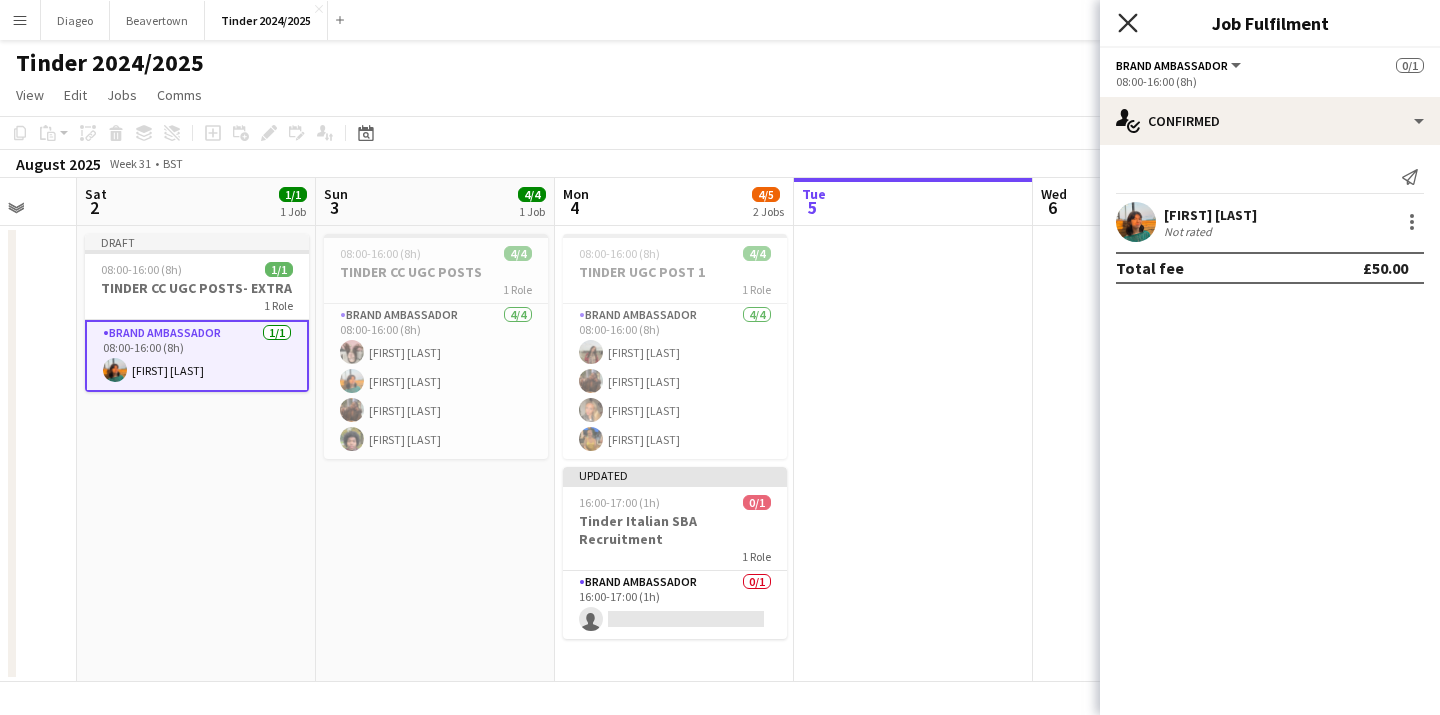 click on "Close pop-in" 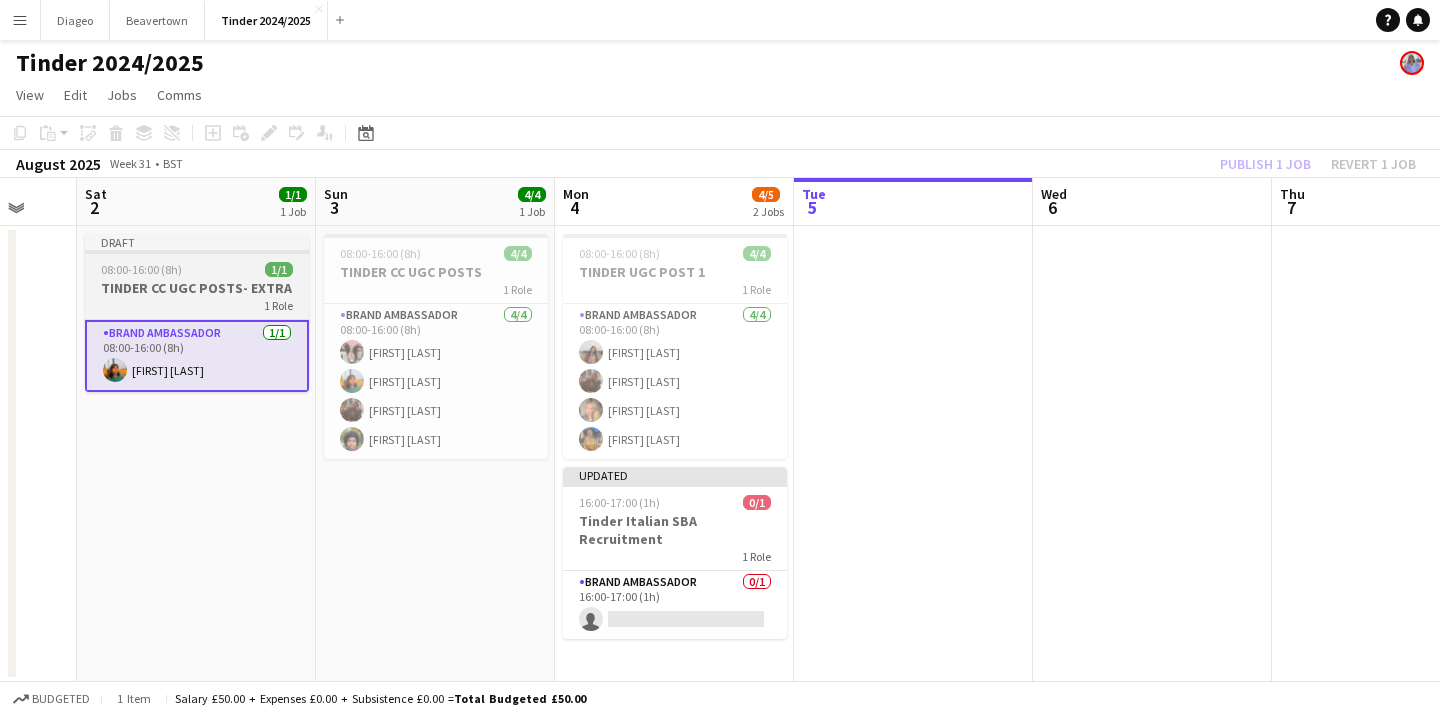 click on "08:00-16:00 (8h)    1/1" at bounding box center [197, 269] 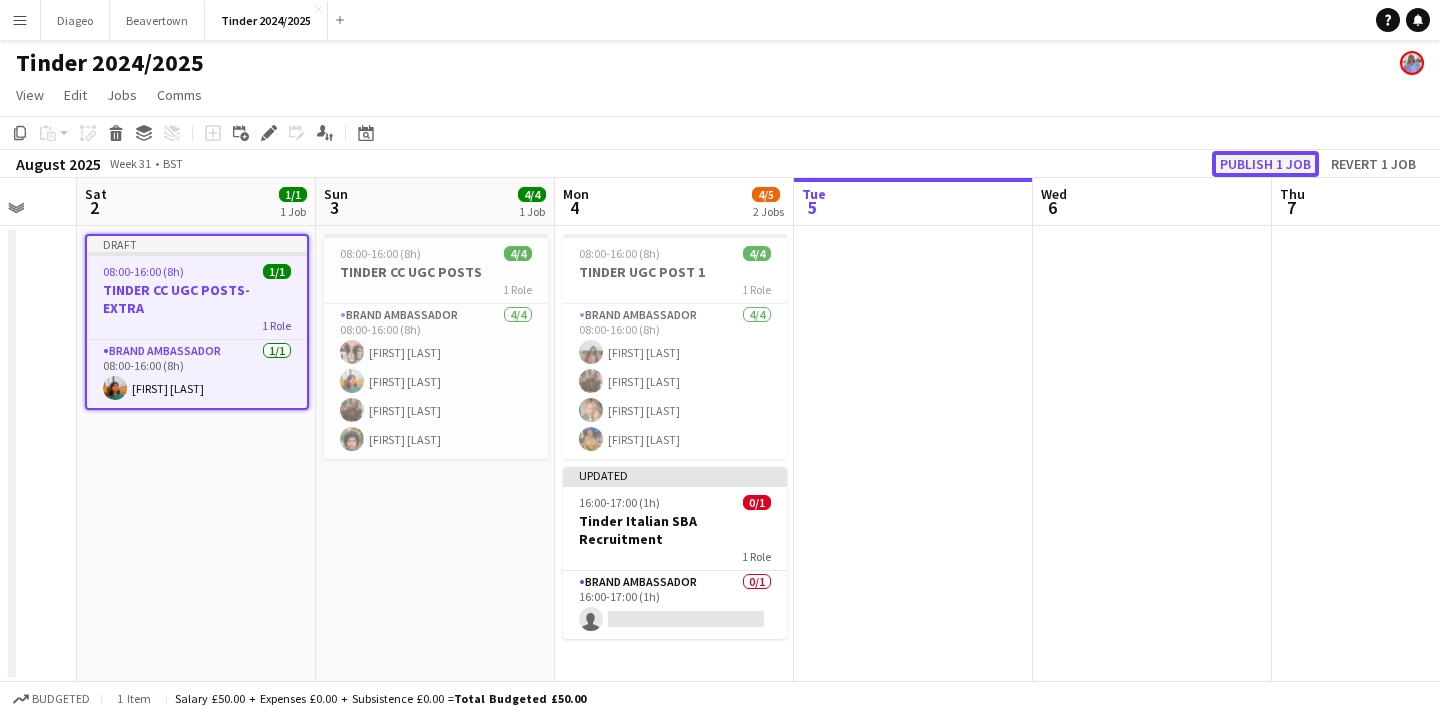click on "Publish 1 job" 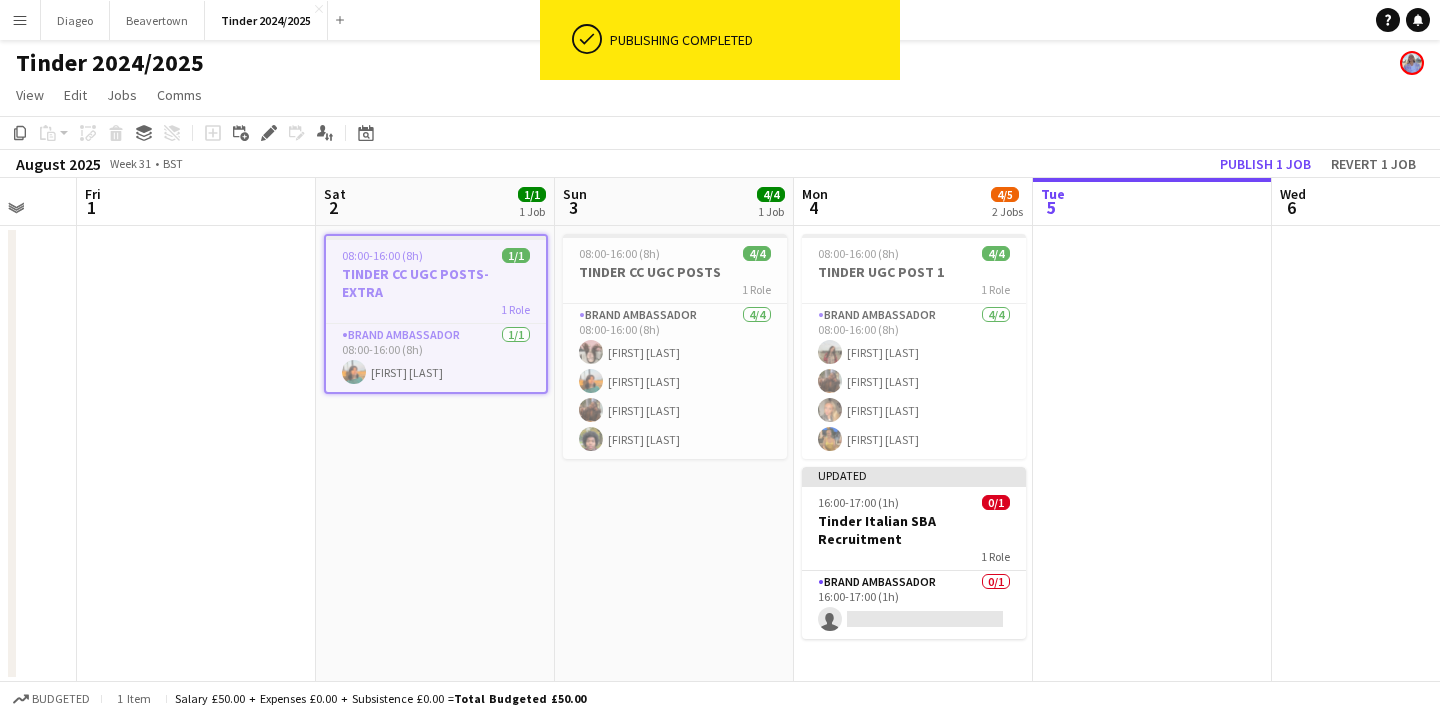 click on "08:00-16:00 (8h)    1/1   TINDER CC UGC POSTS- EXTRA    1 Role   Brand Ambassador   1/1   08:00-16:00 (8h)
[FIRST] [LAST]" at bounding box center (435, 454) 